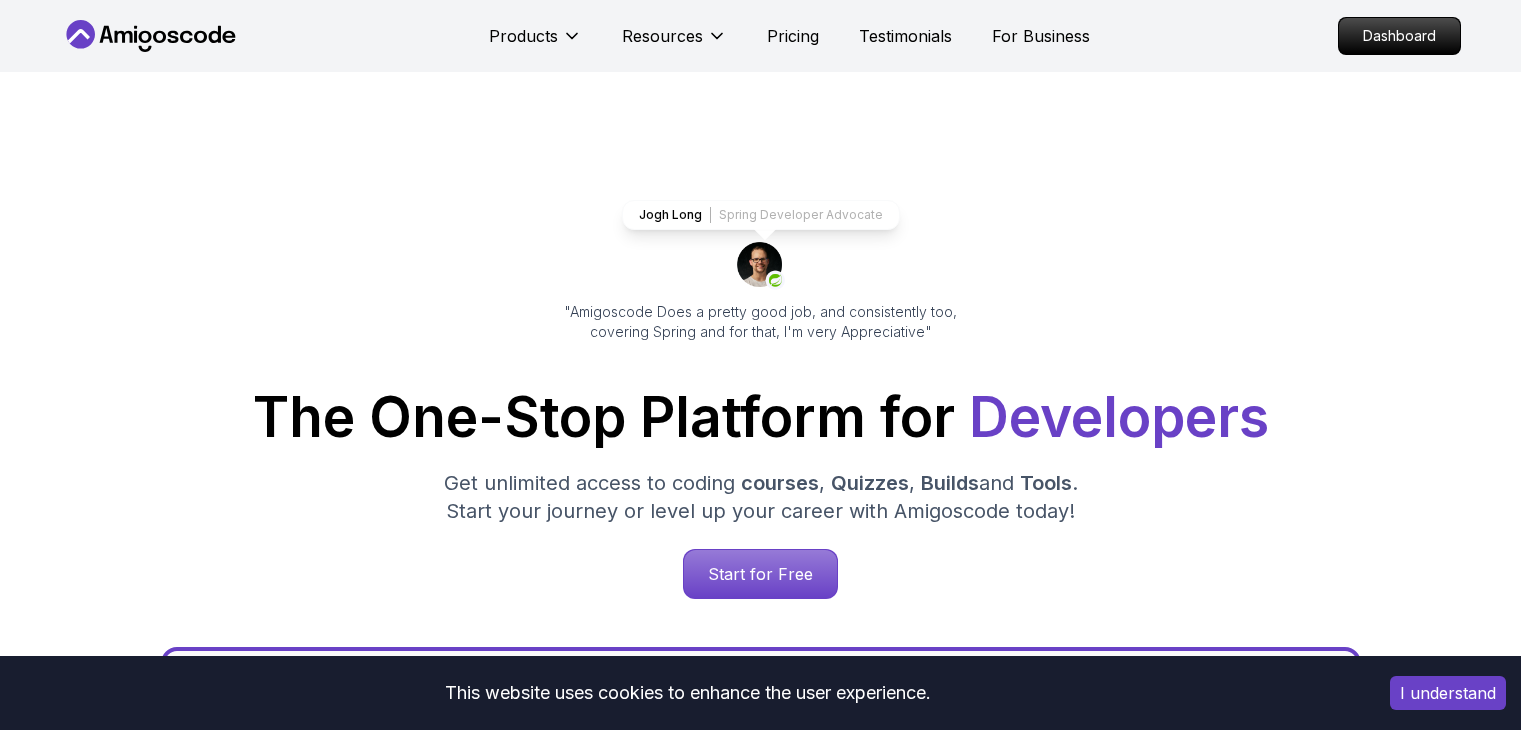 scroll, scrollTop: 0, scrollLeft: 0, axis: both 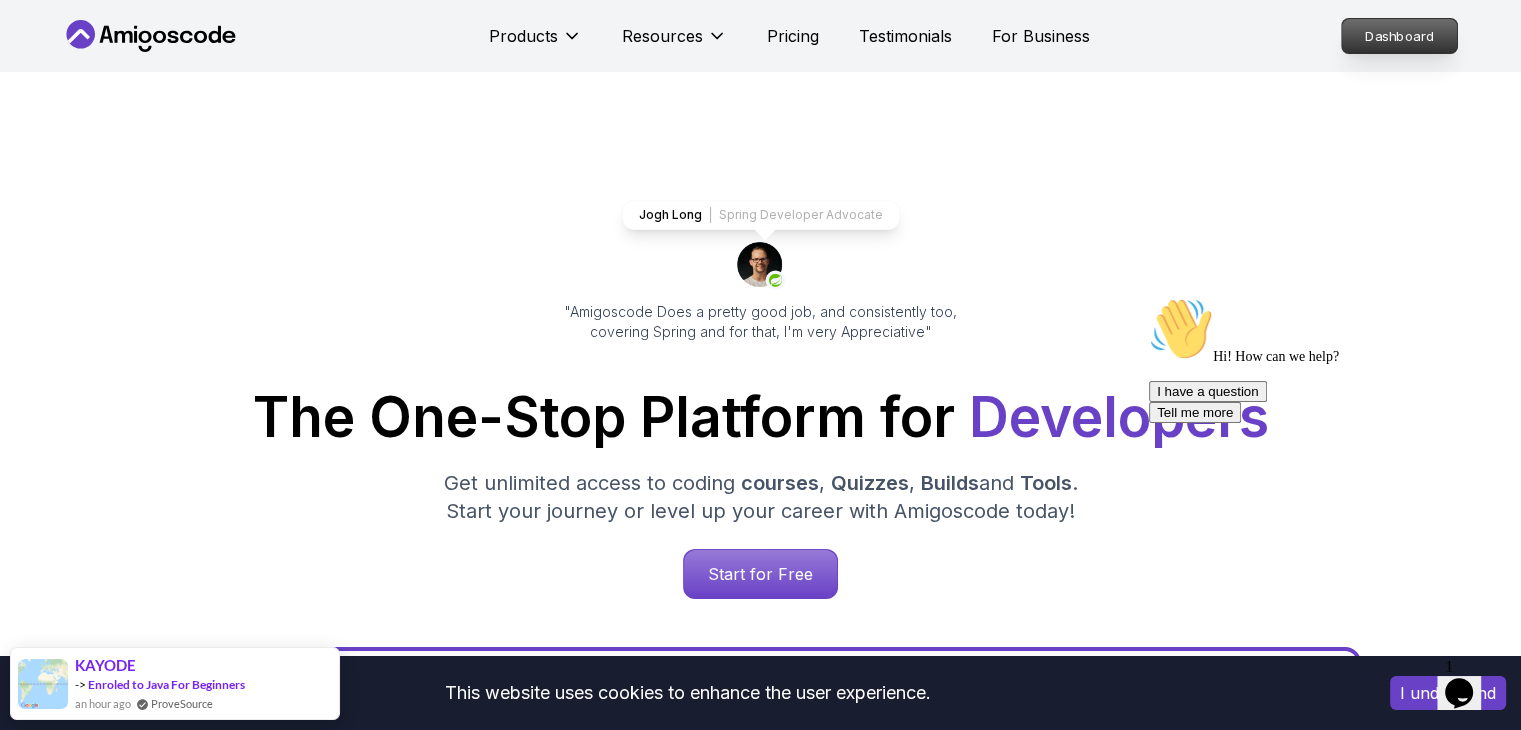 click on "Dashboard" at bounding box center [1399, 36] 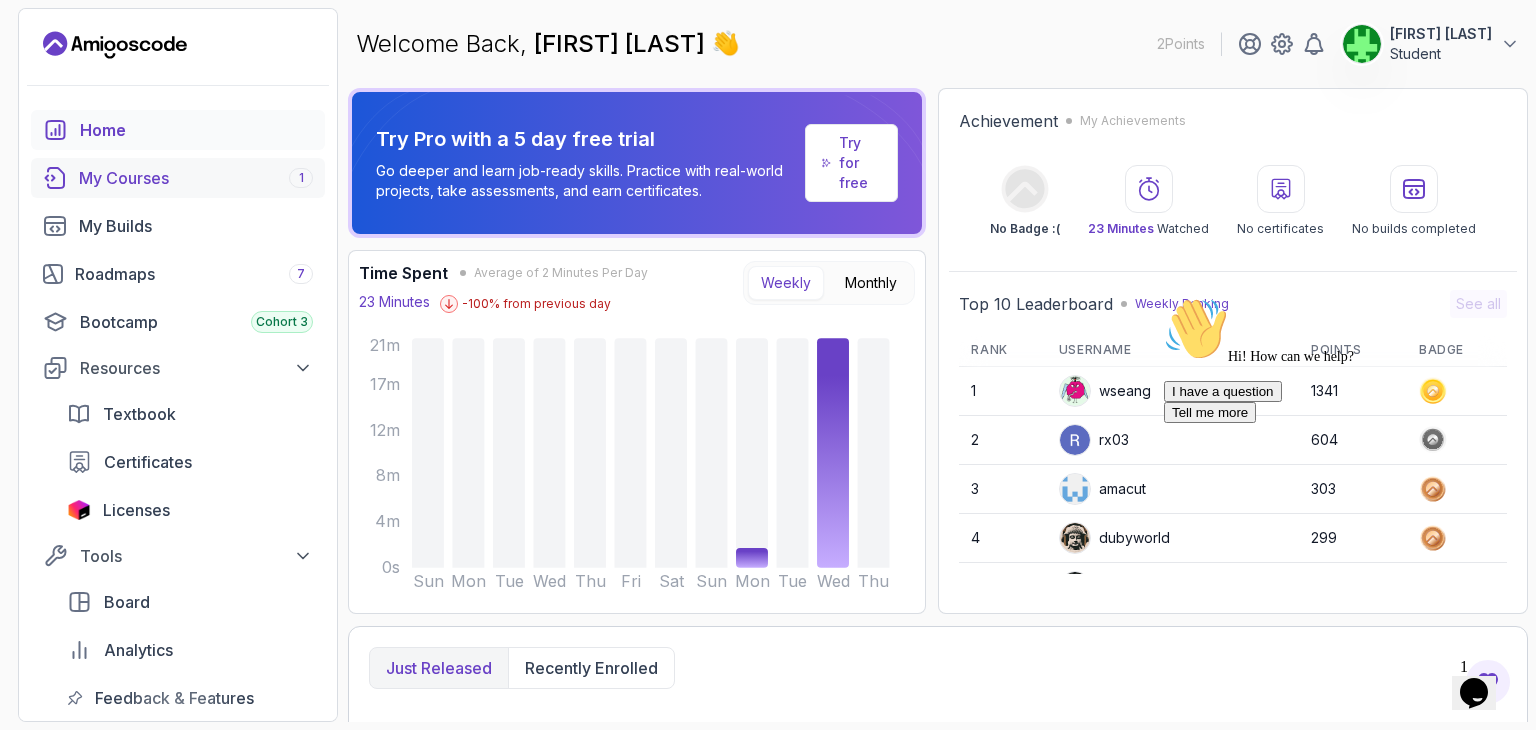 click on "My Courses 1" at bounding box center [196, 178] 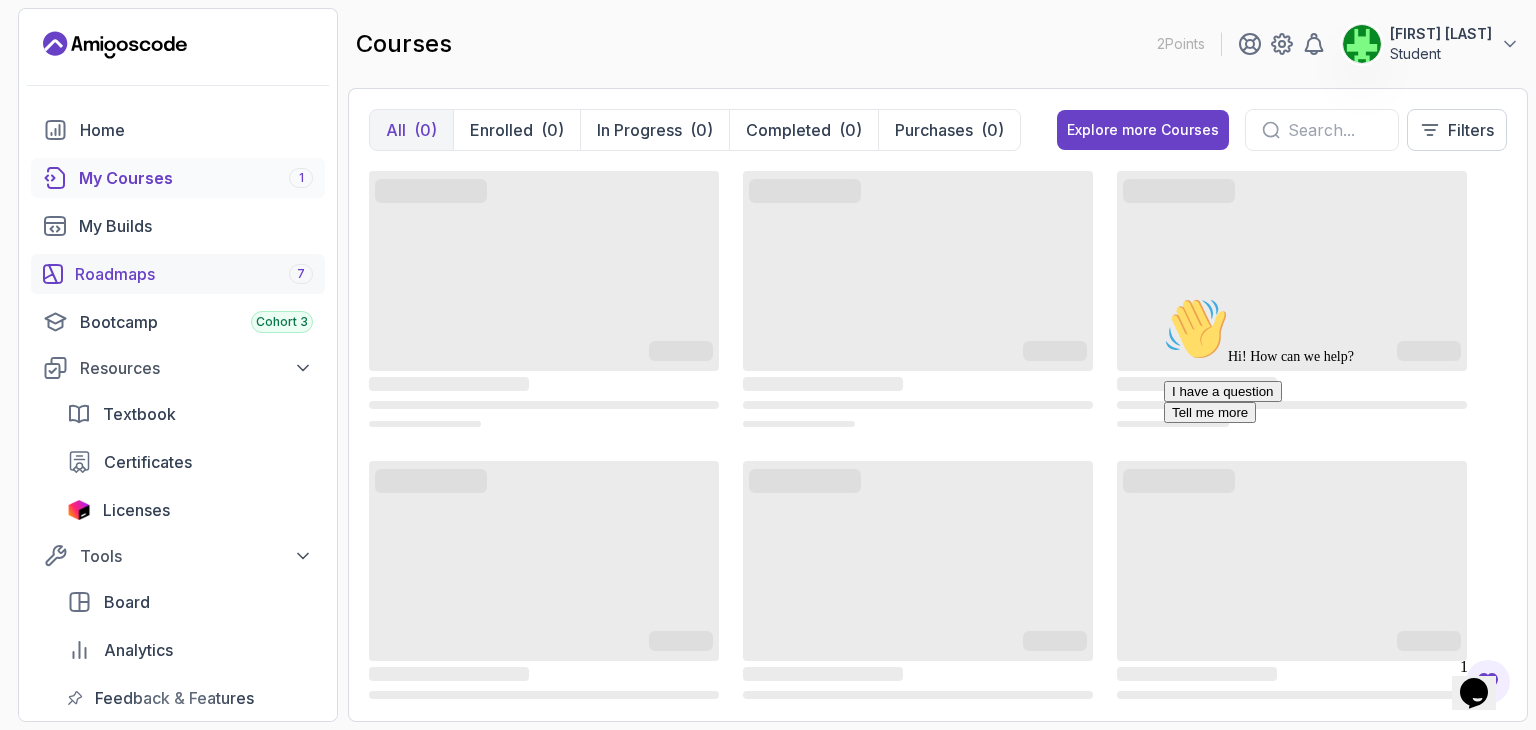 click on "Roadmaps 7" at bounding box center [194, 274] 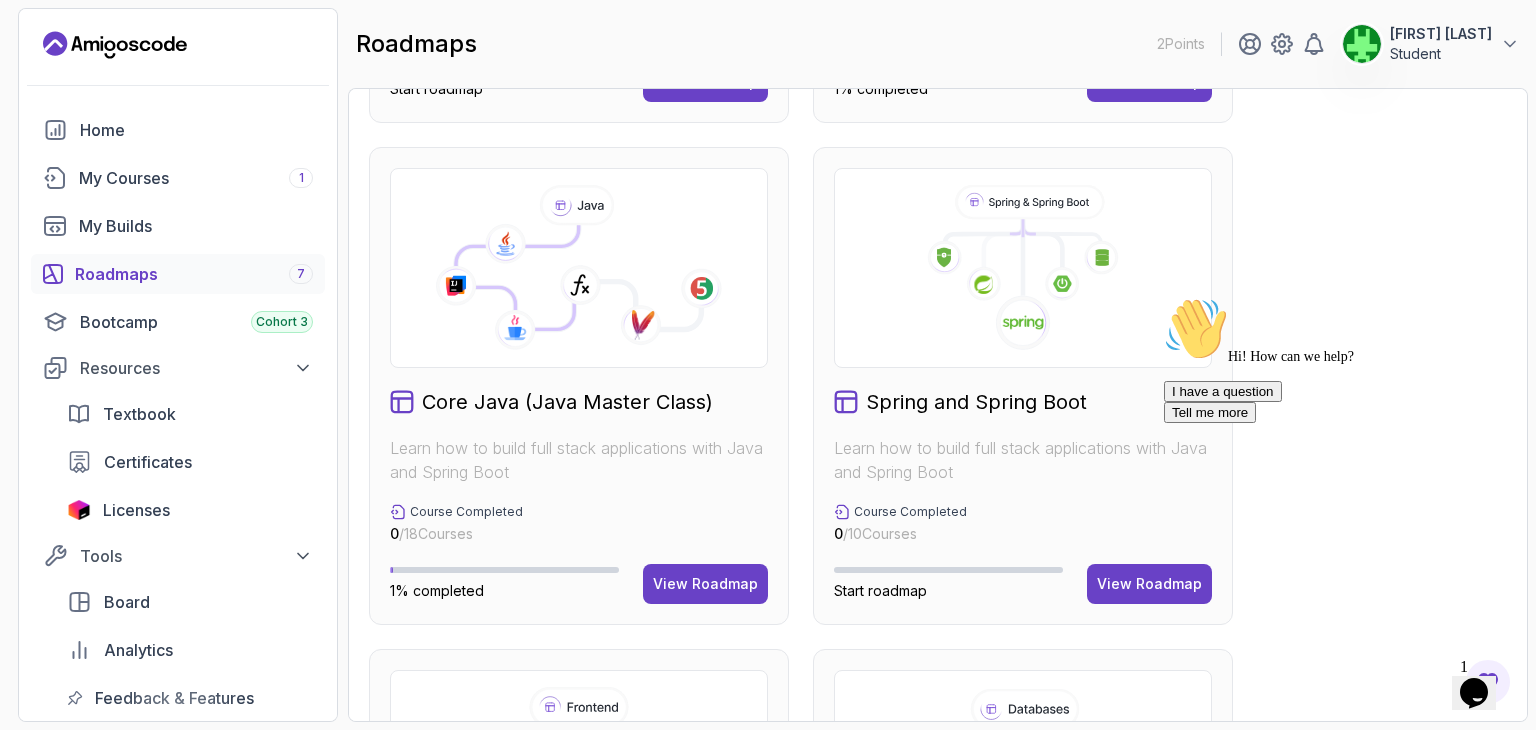 scroll, scrollTop: 610, scrollLeft: 0, axis: vertical 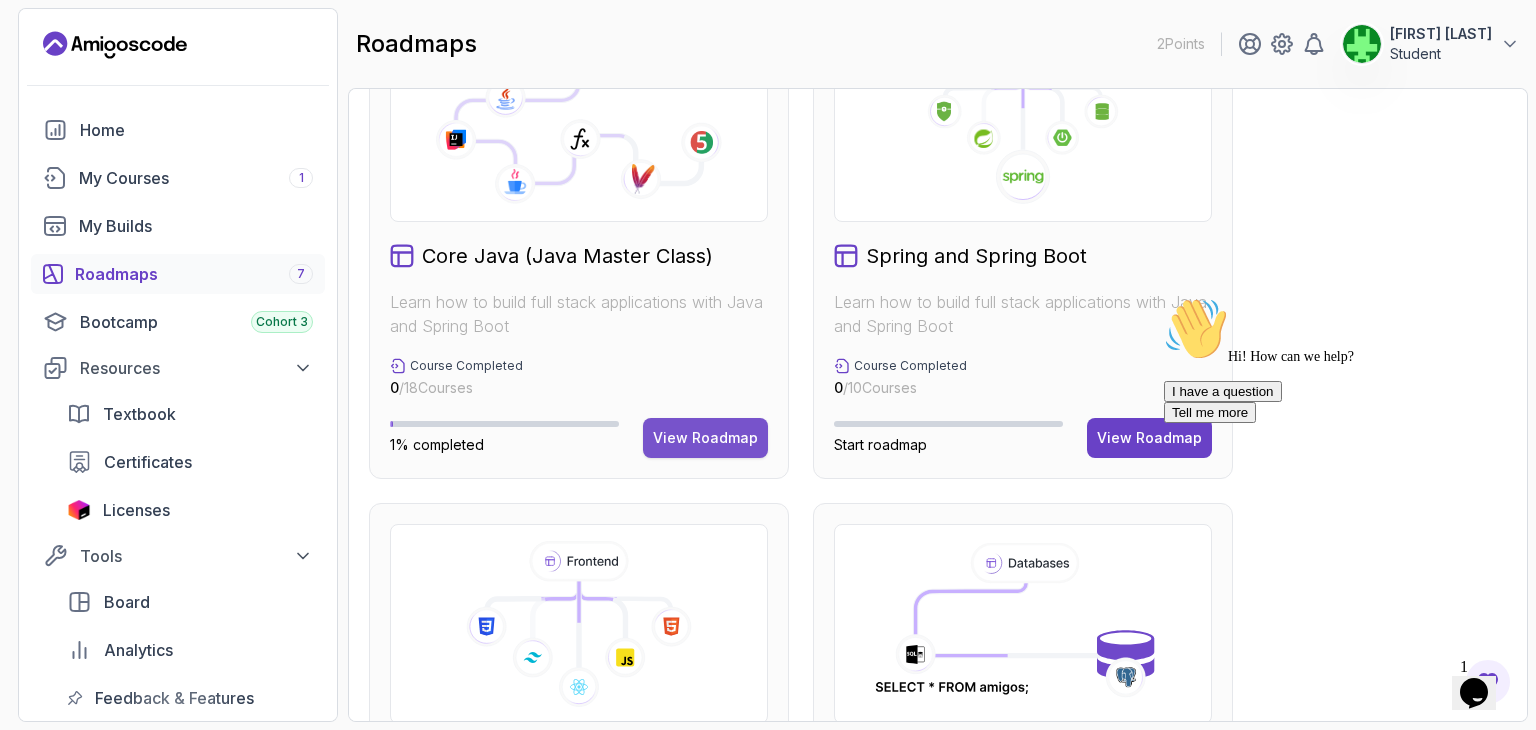 click on "View Roadmap" at bounding box center (705, 438) 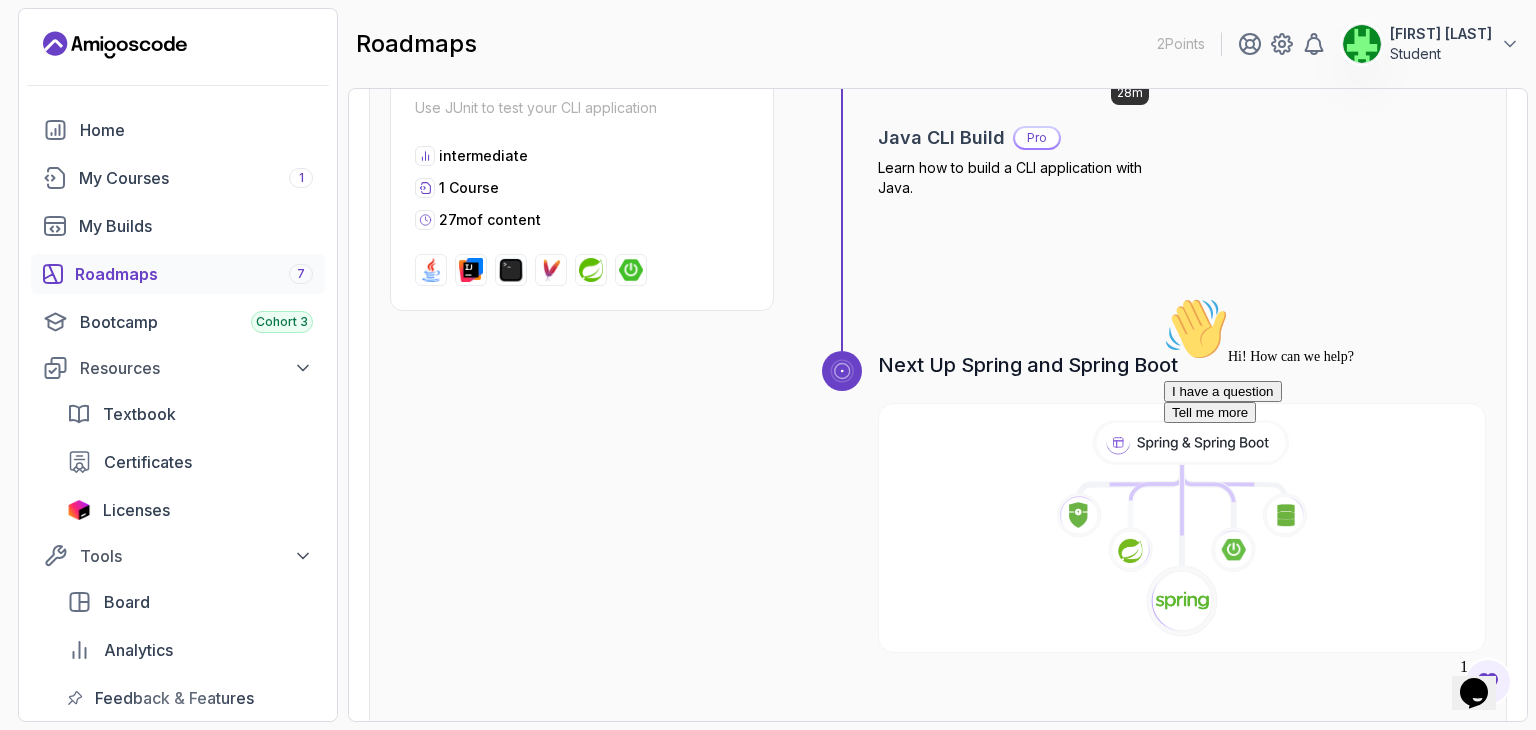 scroll, scrollTop: 6394, scrollLeft: 0, axis: vertical 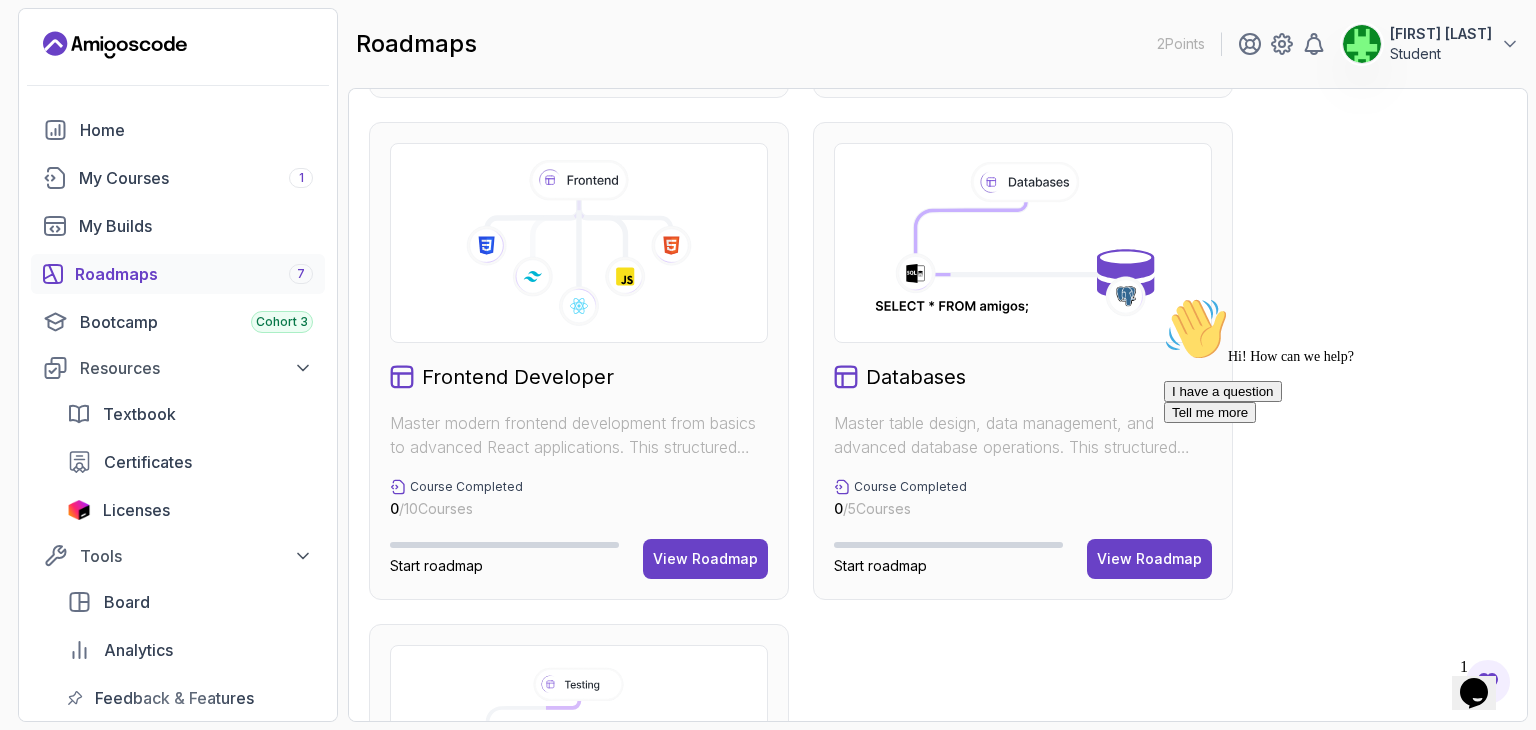 click on "Frontend Developer" at bounding box center (518, 377) 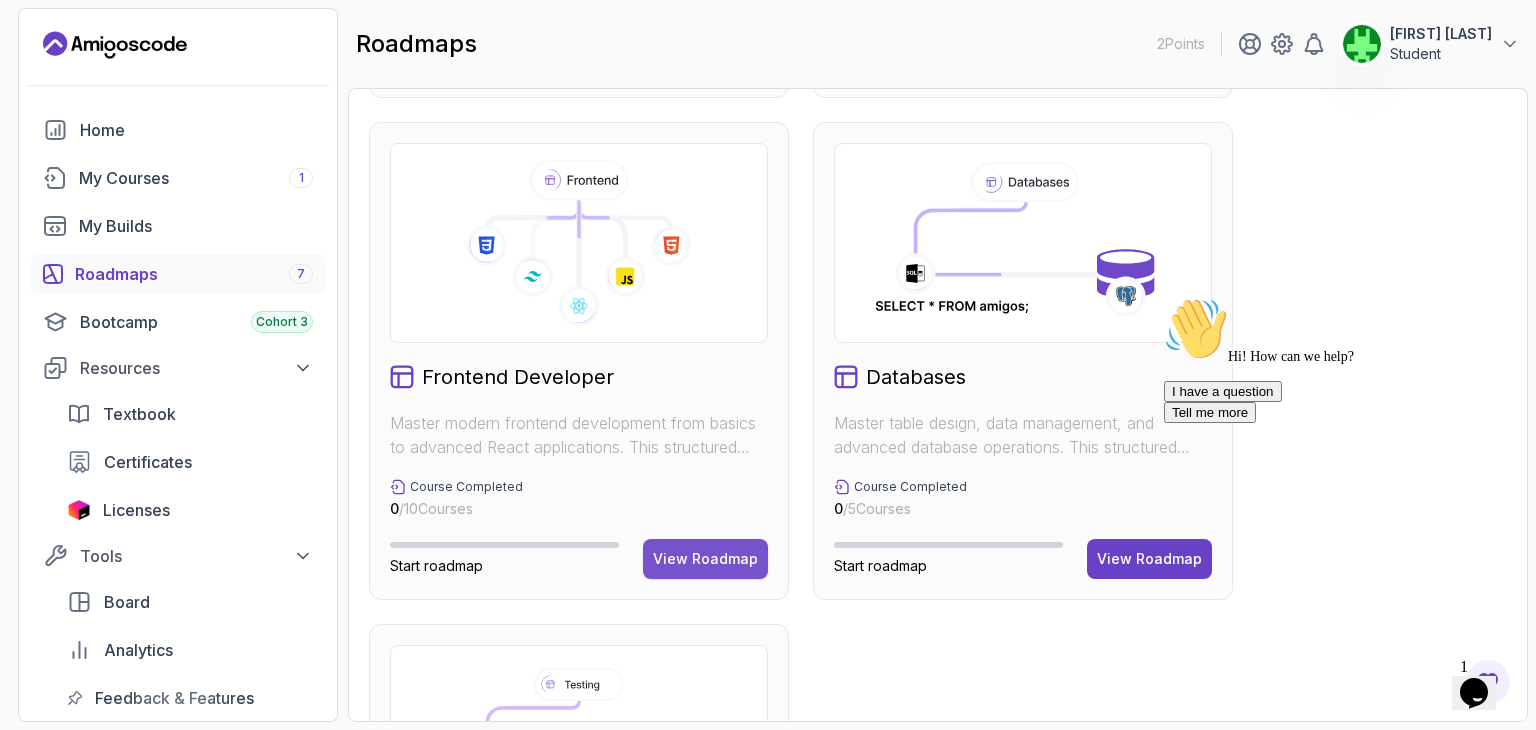 click on "View Roadmap" at bounding box center (705, 559) 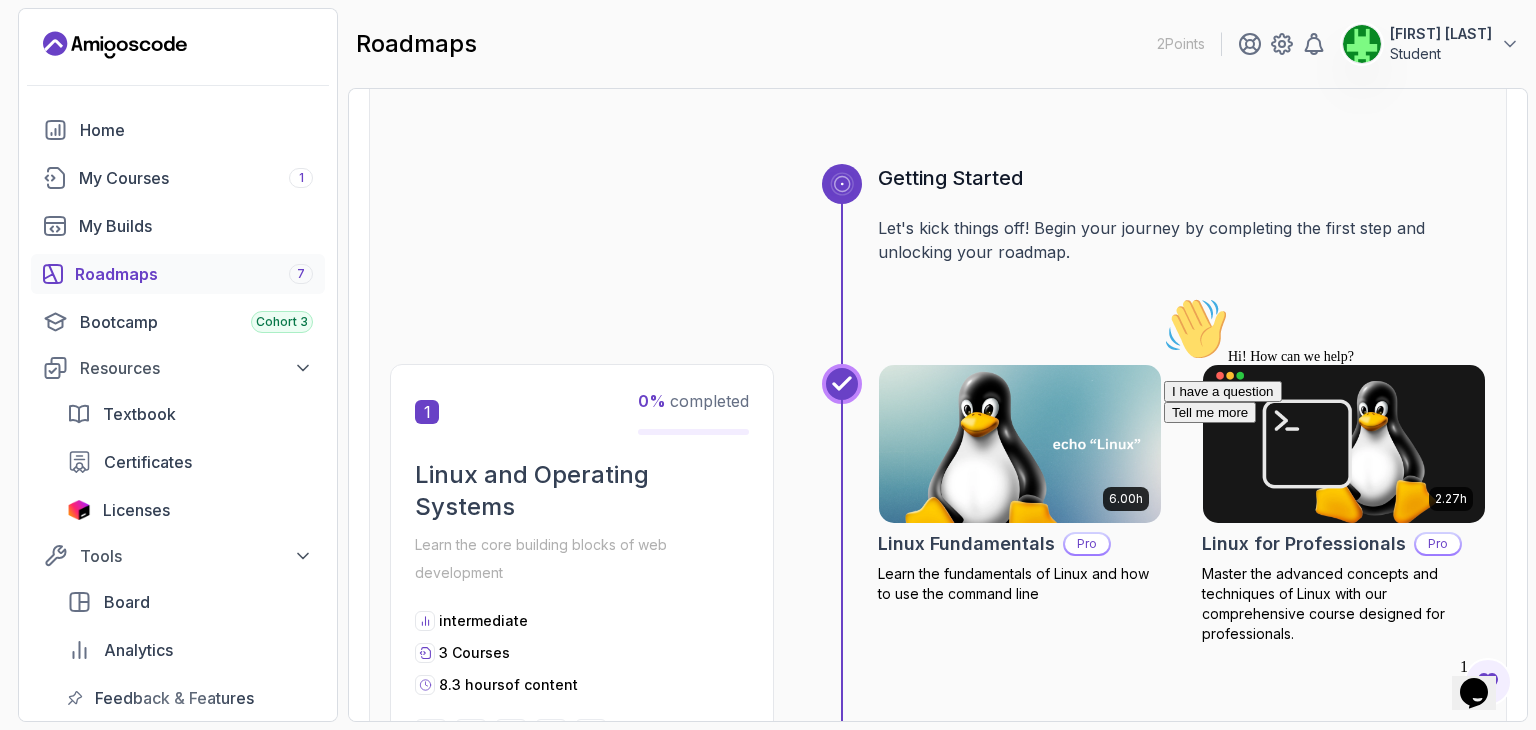 scroll, scrollTop: 0, scrollLeft: 0, axis: both 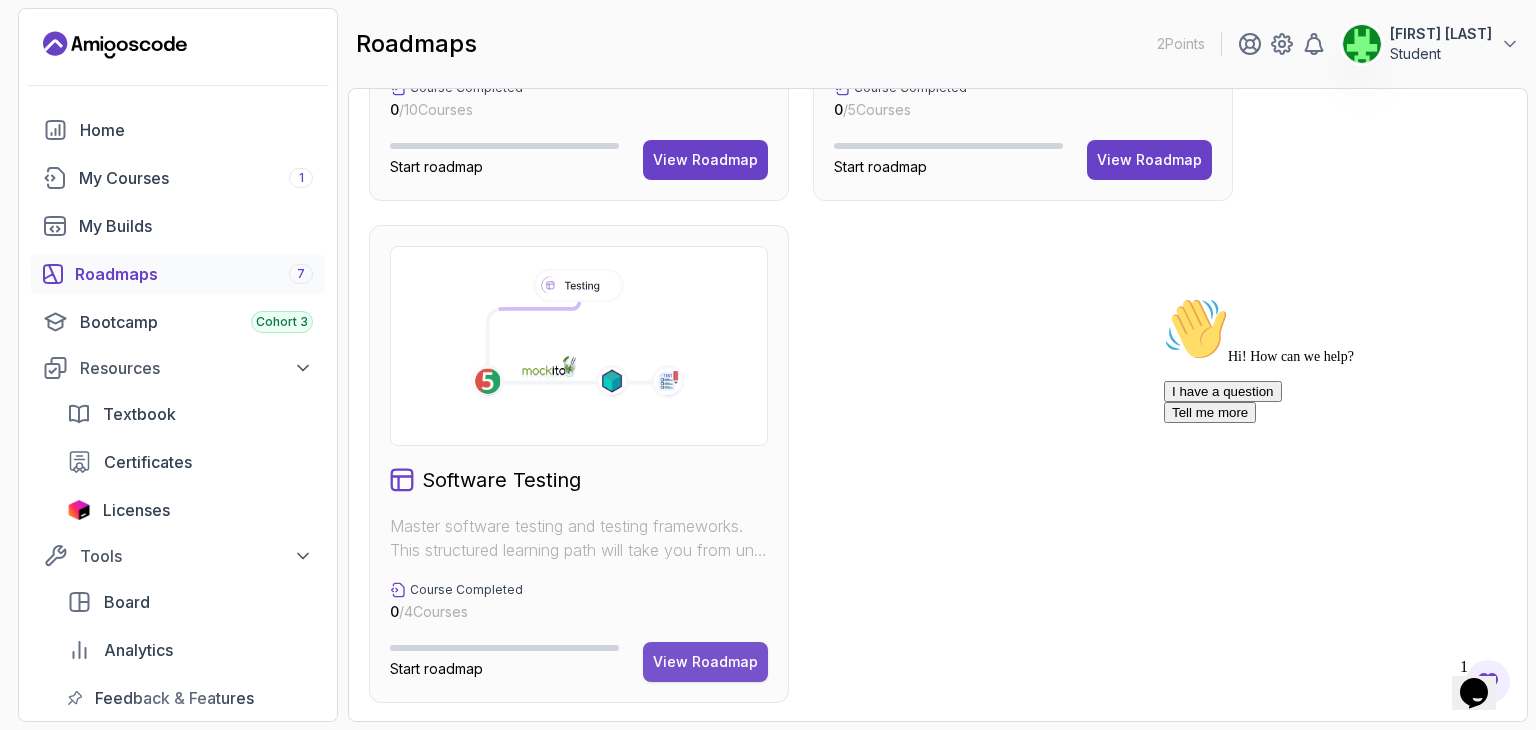 click on "View Roadmap" at bounding box center (705, 662) 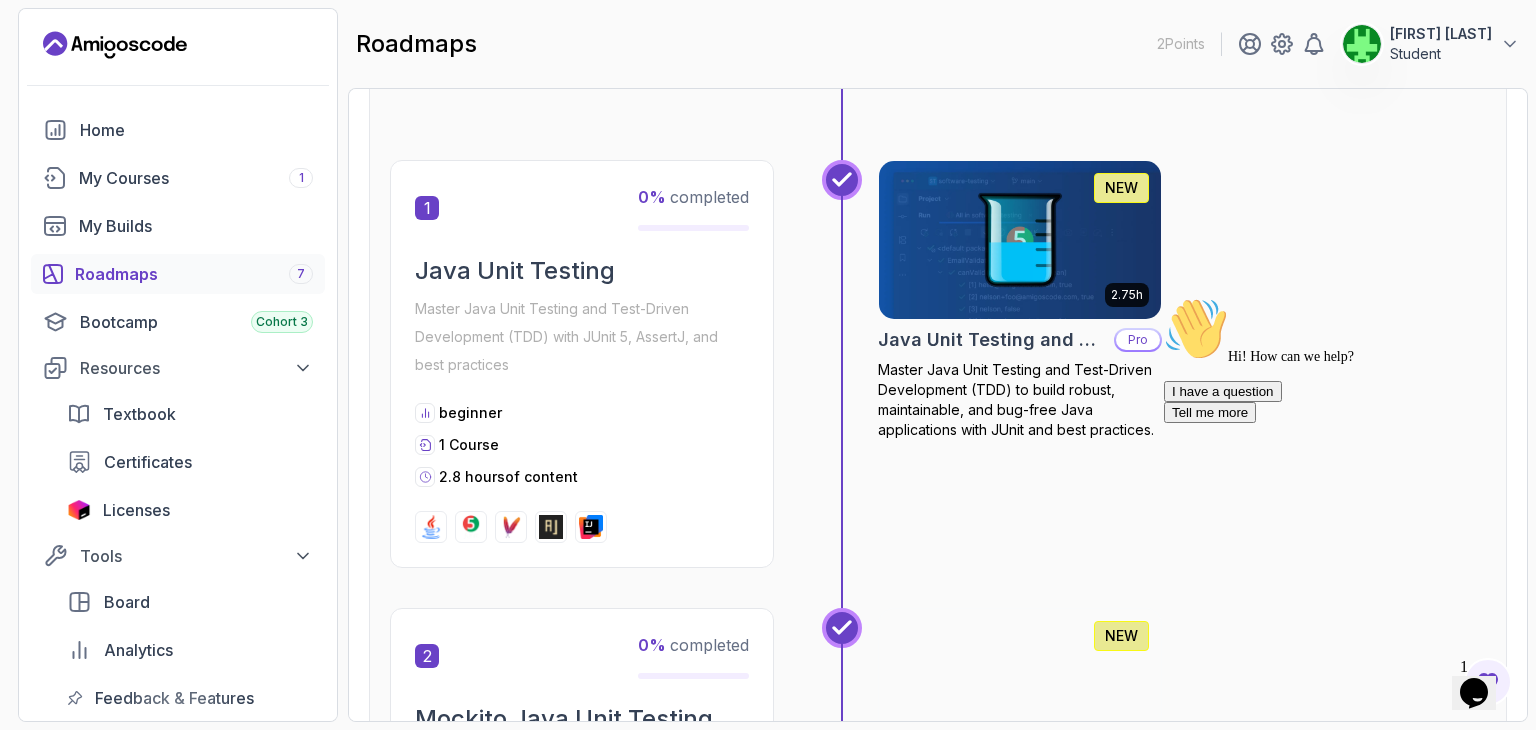 scroll, scrollTop: 254, scrollLeft: 0, axis: vertical 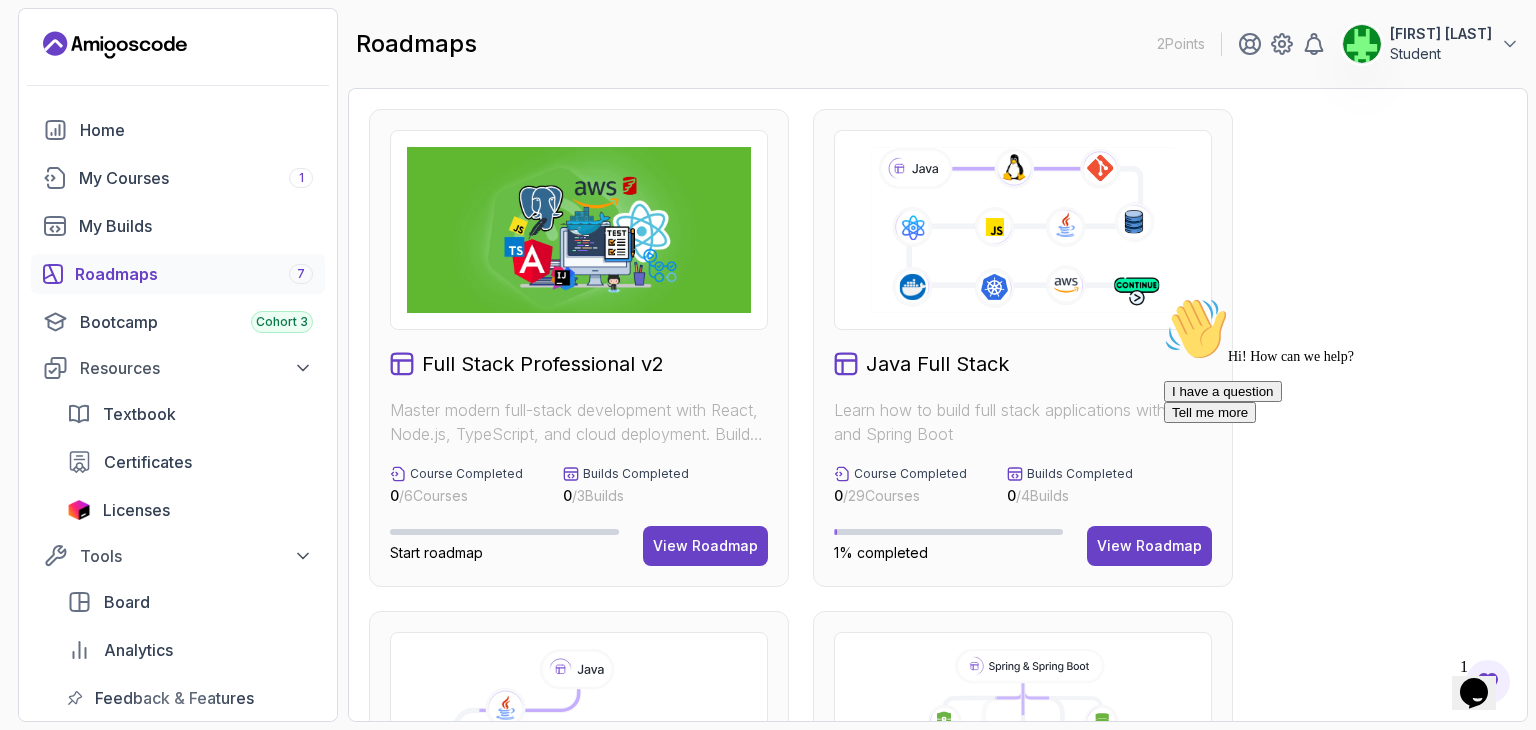 click on "Student" at bounding box center (1441, 54) 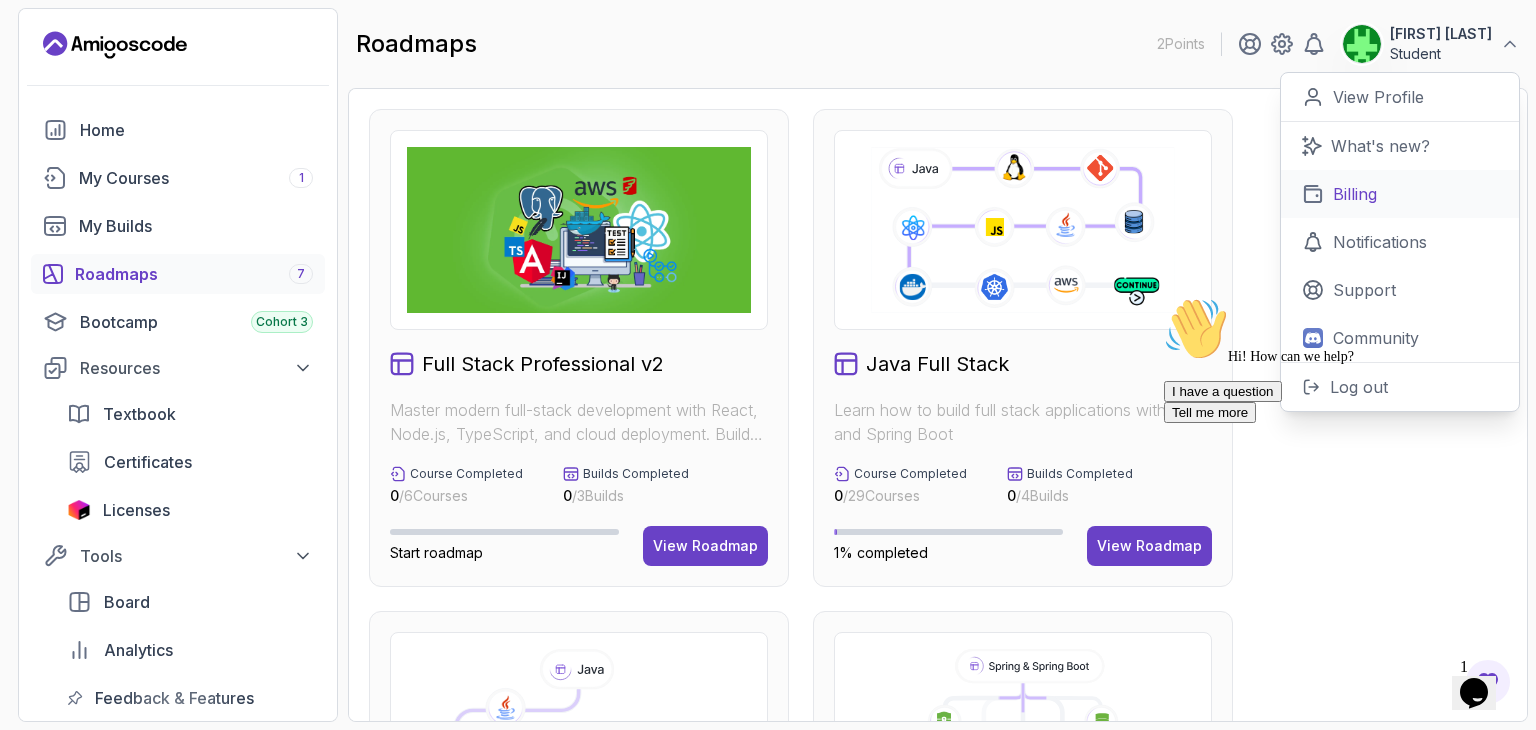 click on "Billing" at bounding box center [1355, 194] 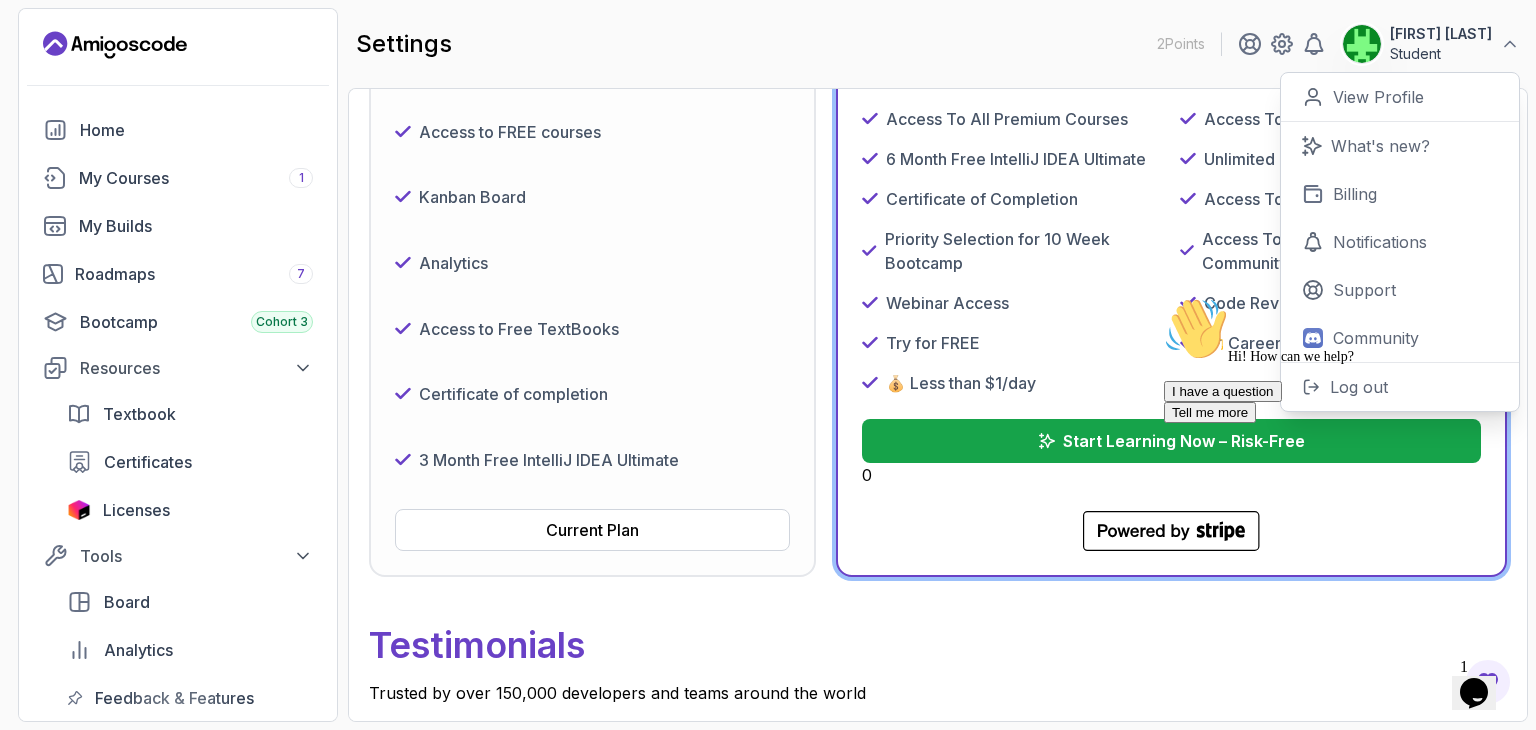 scroll, scrollTop: 390, scrollLeft: 0, axis: vertical 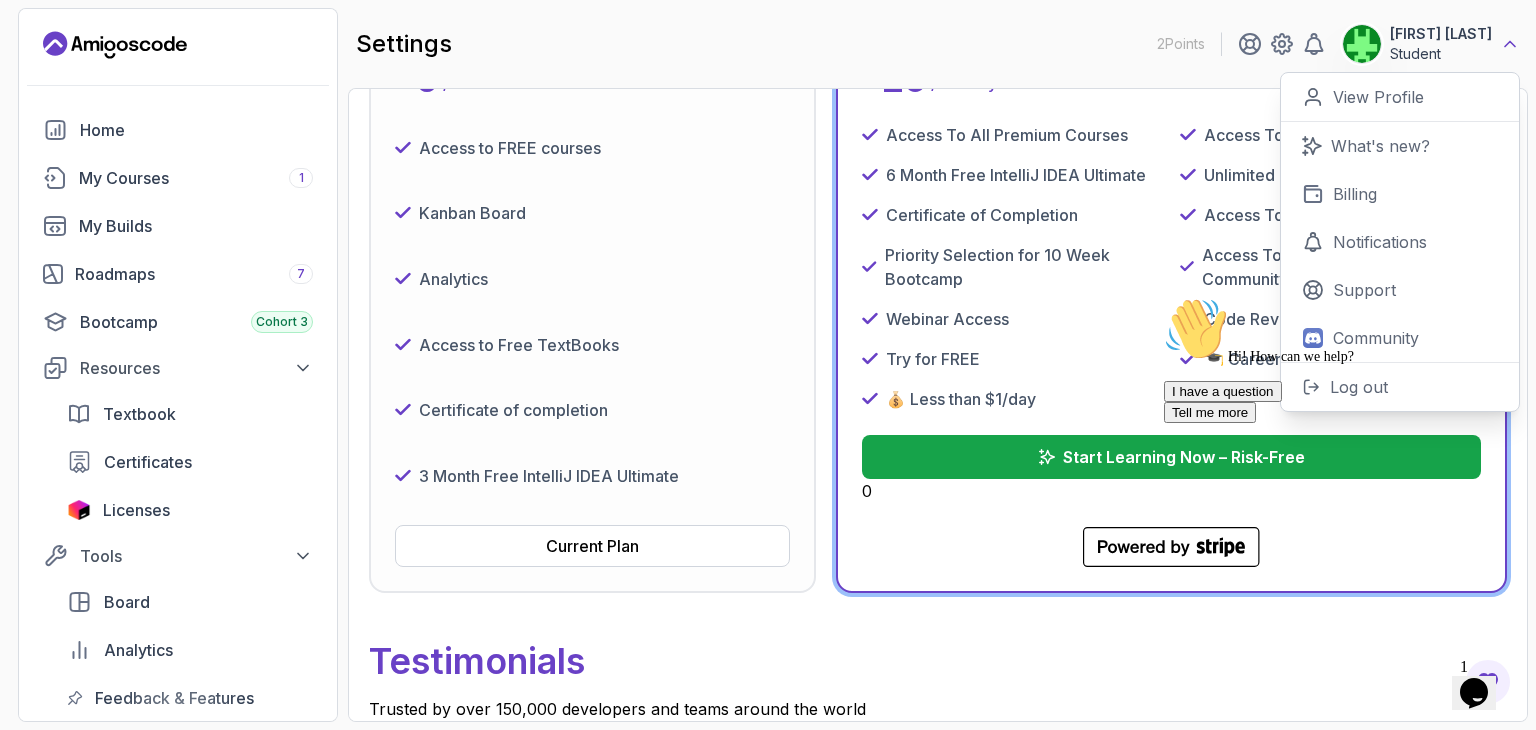 click 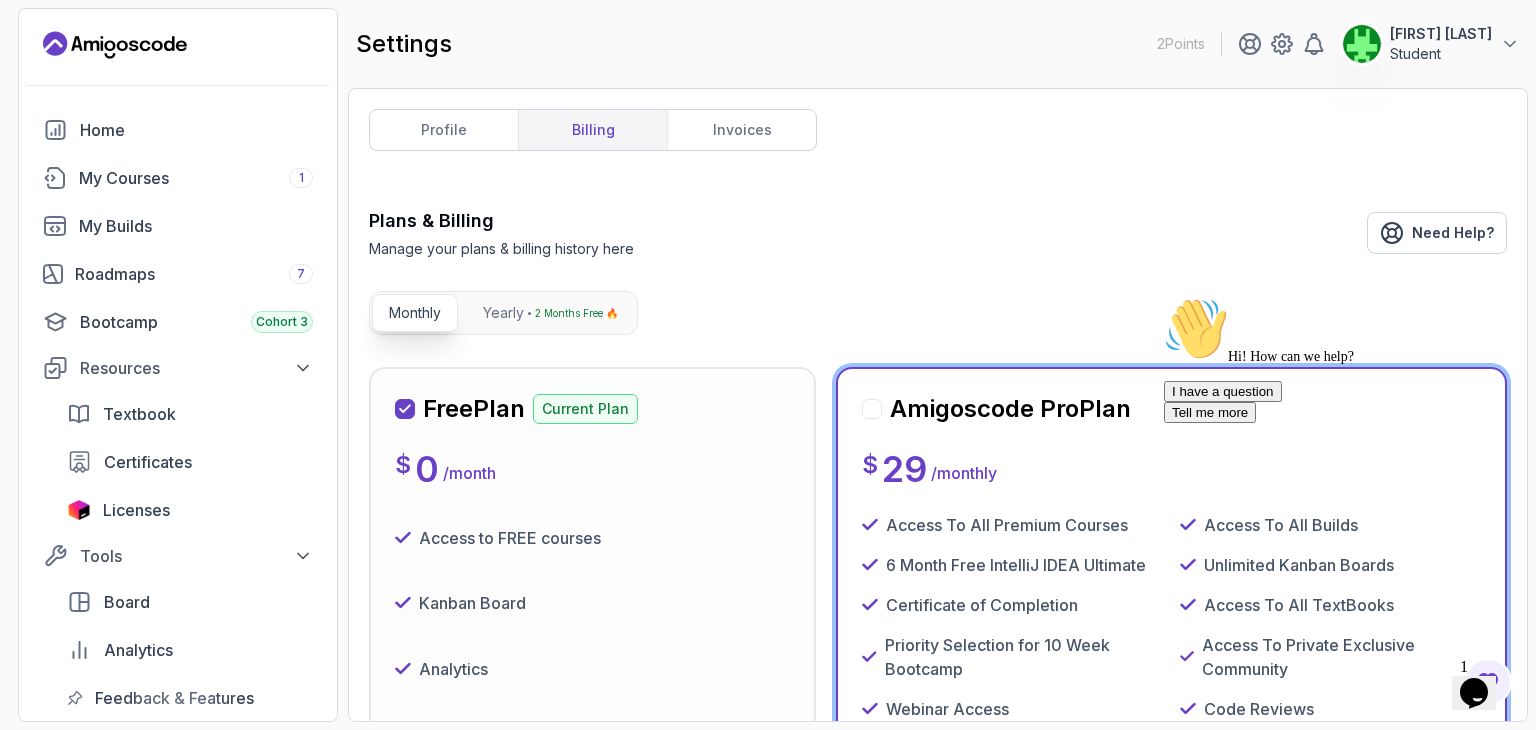 scroll, scrollTop: 0, scrollLeft: 0, axis: both 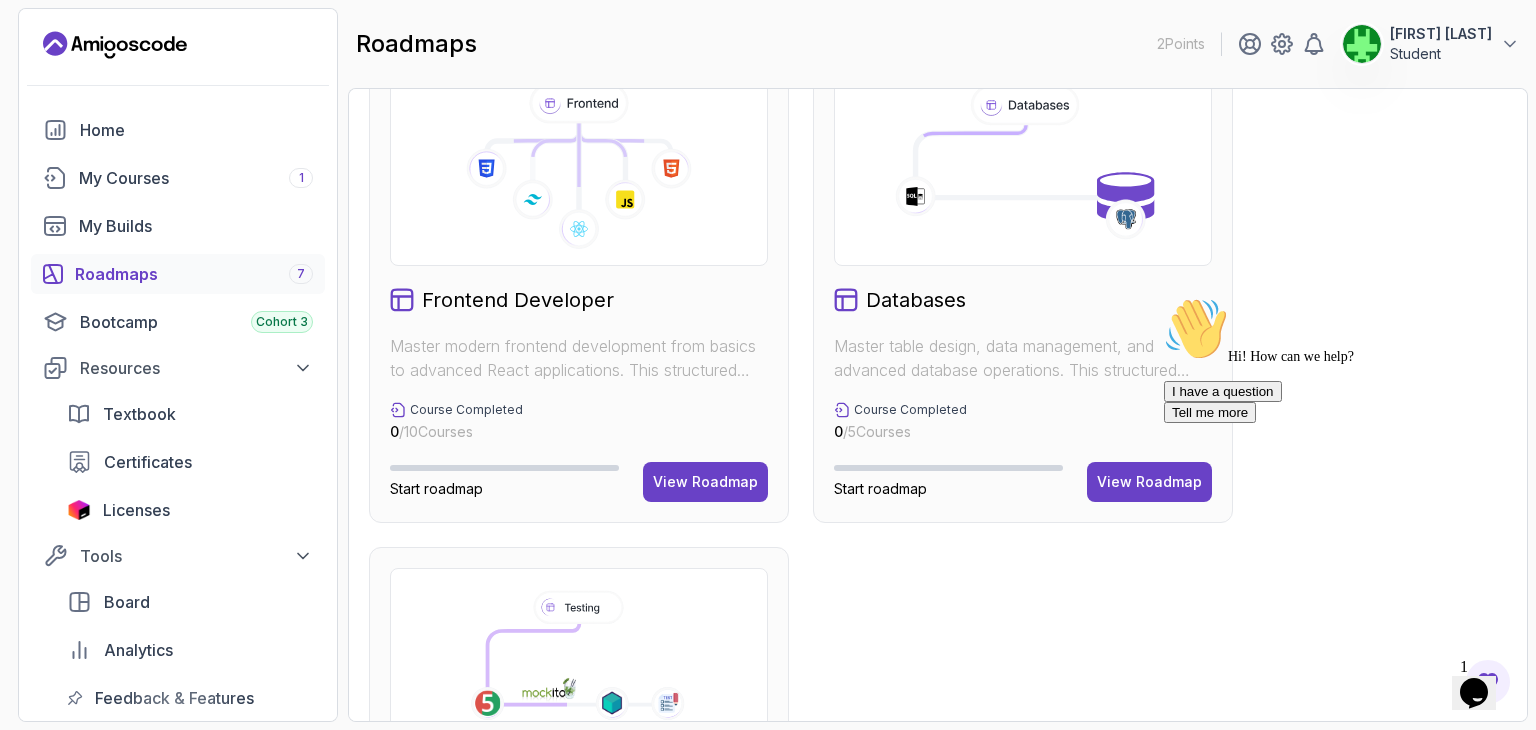 click at bounding box center [1023, 166] 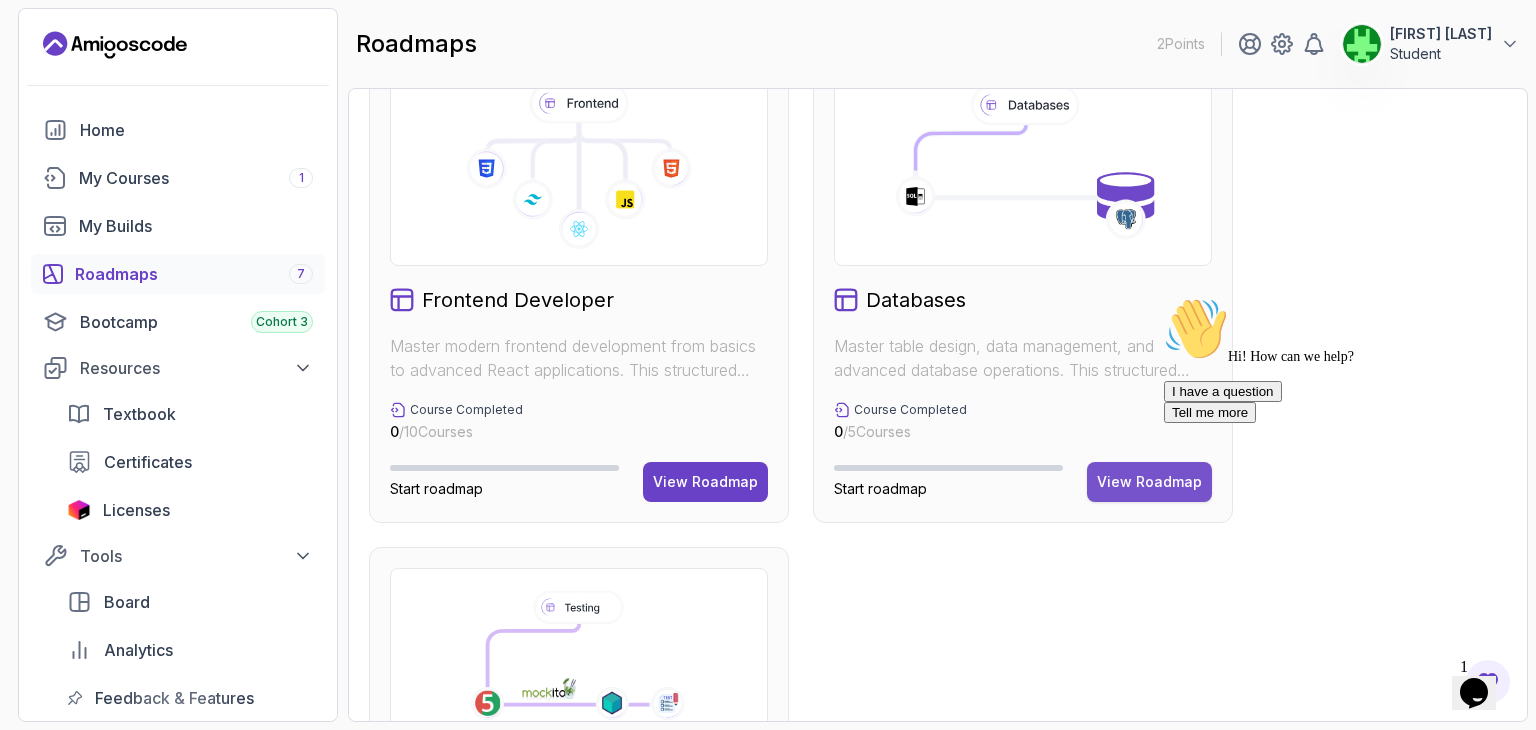 click on "View Roadmap" at bounding box center (1149, 482) 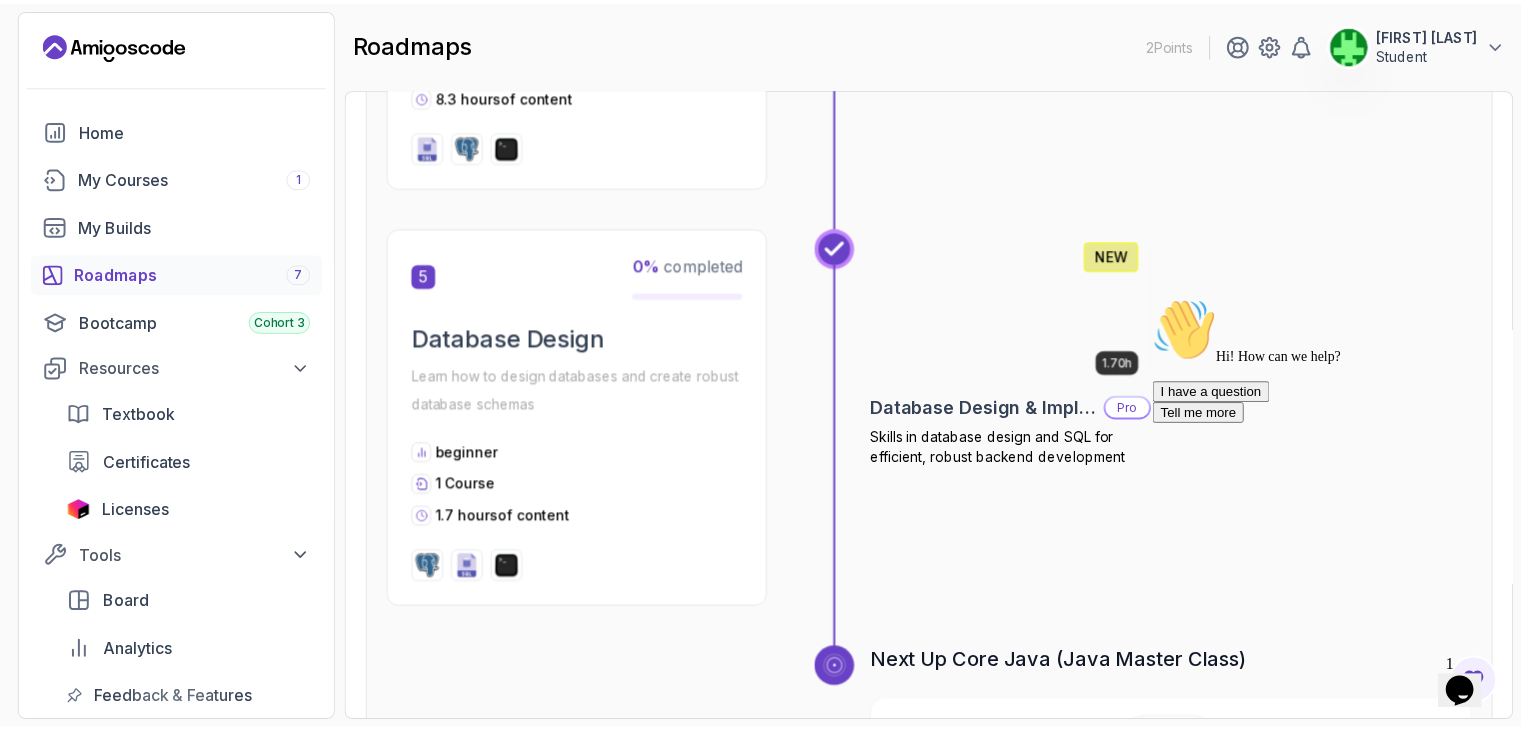 scroll, scrollTop: 2097, scrollLeft: 0, axis: vertical 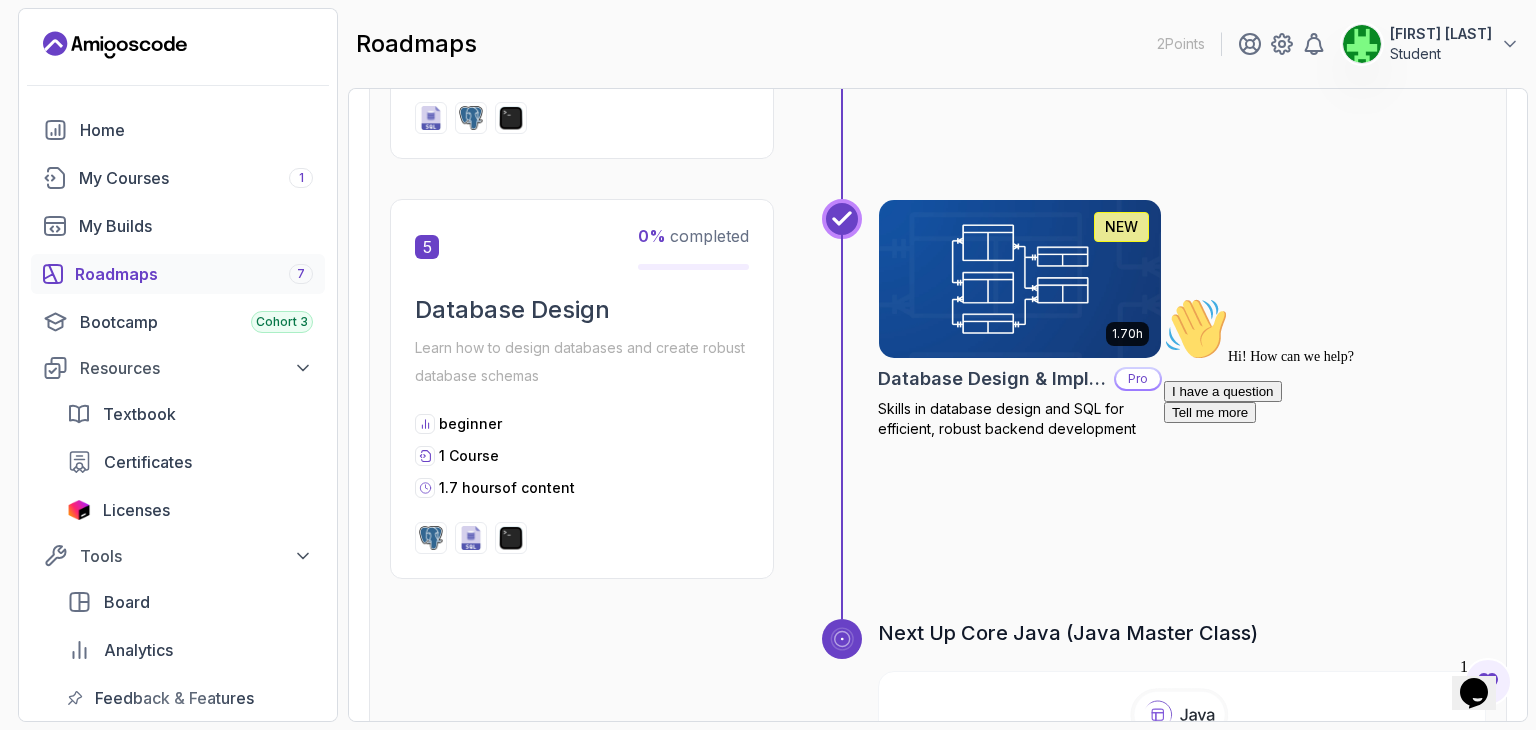 click at bounding box center [1020, 279] 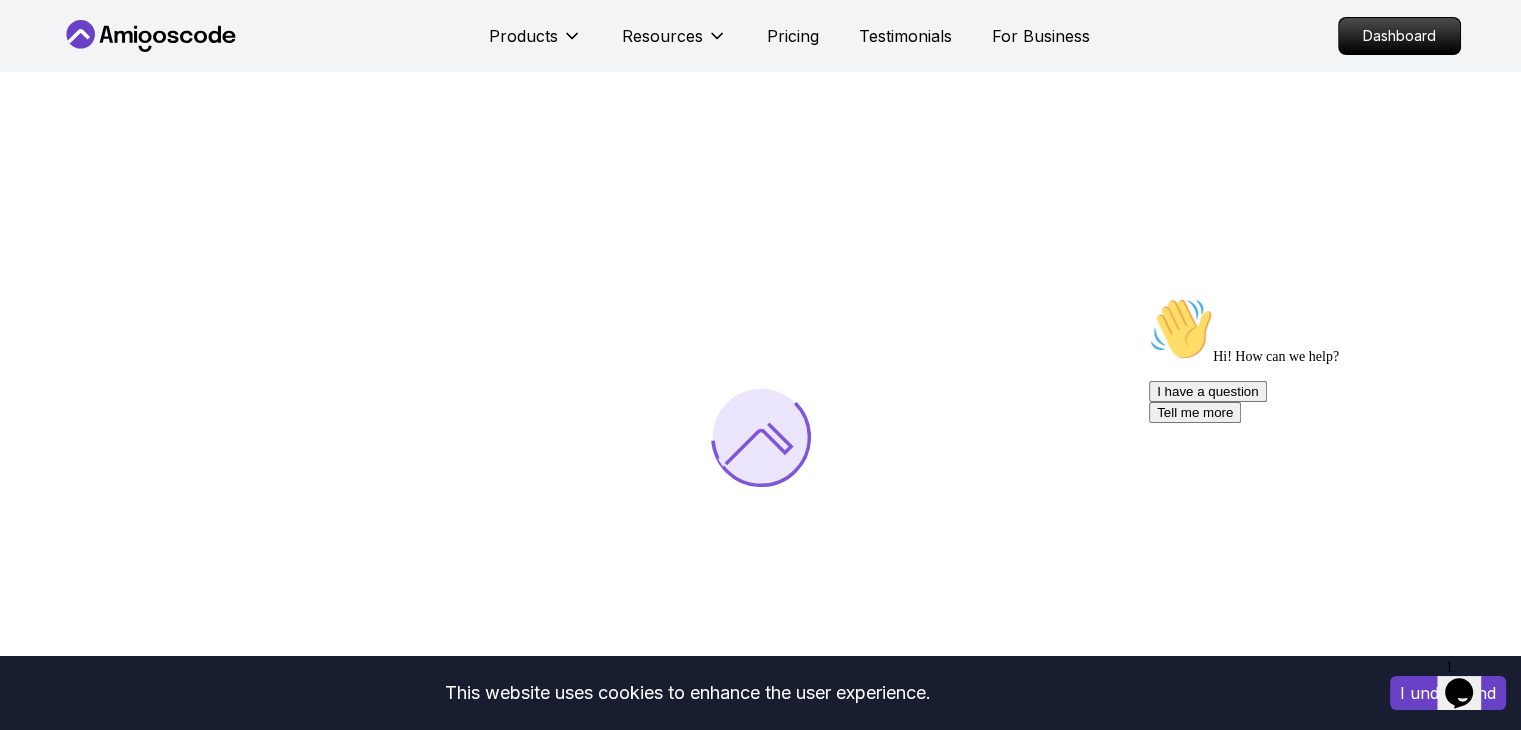 scroll, scrollTop: 3, scrollLeft: 0, axis: vertical 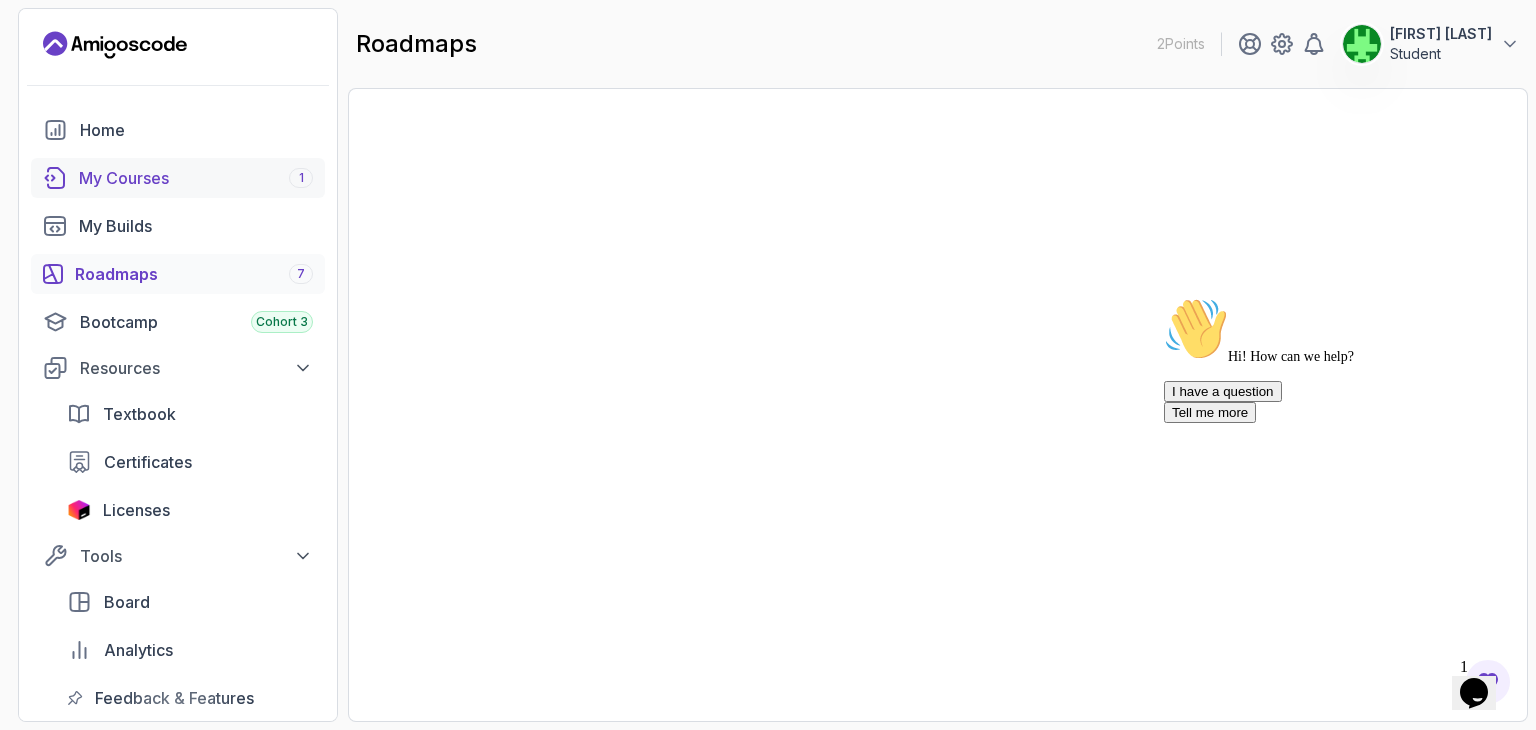 click on "My Courses 1" at bounding box center [196, 178] 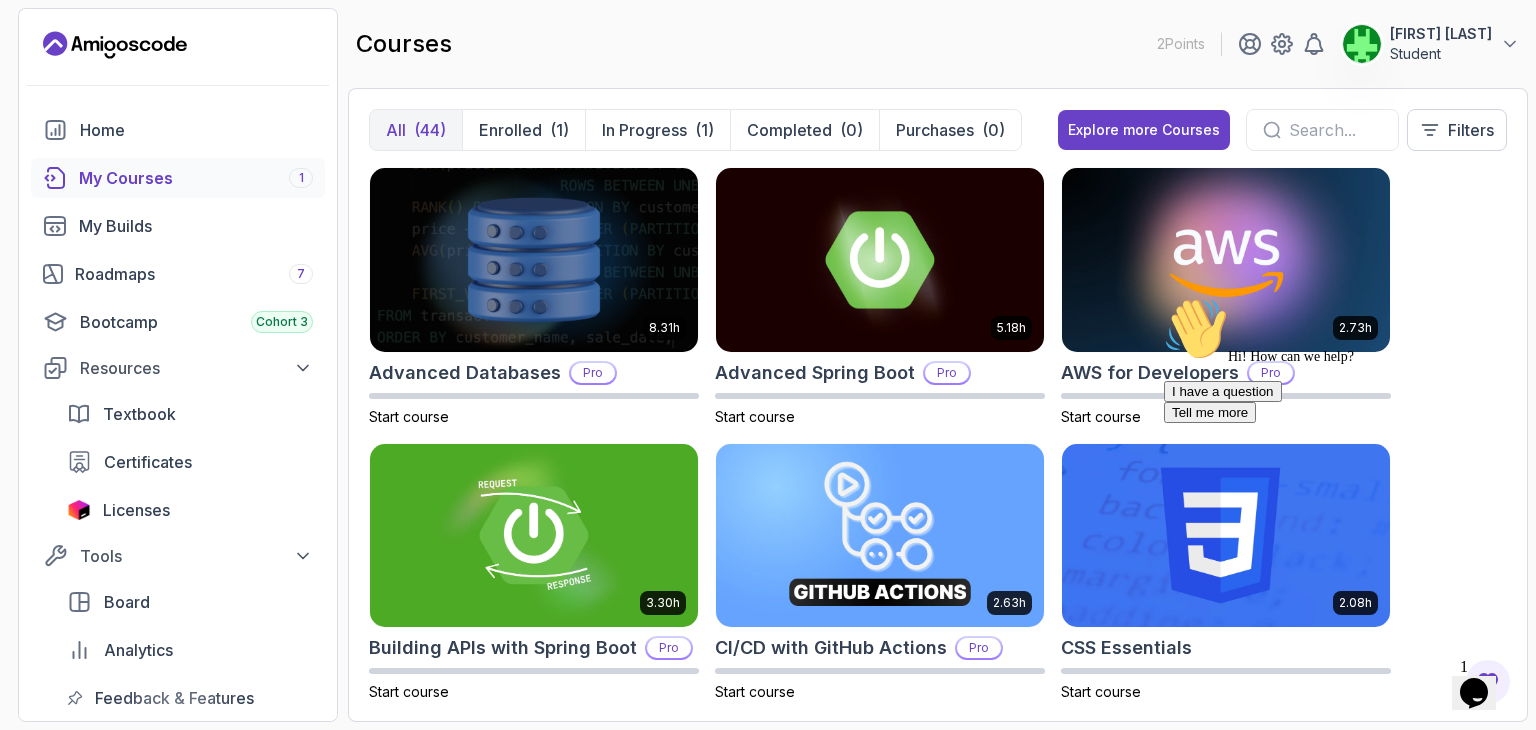 click at bounding box center [1335, 130] 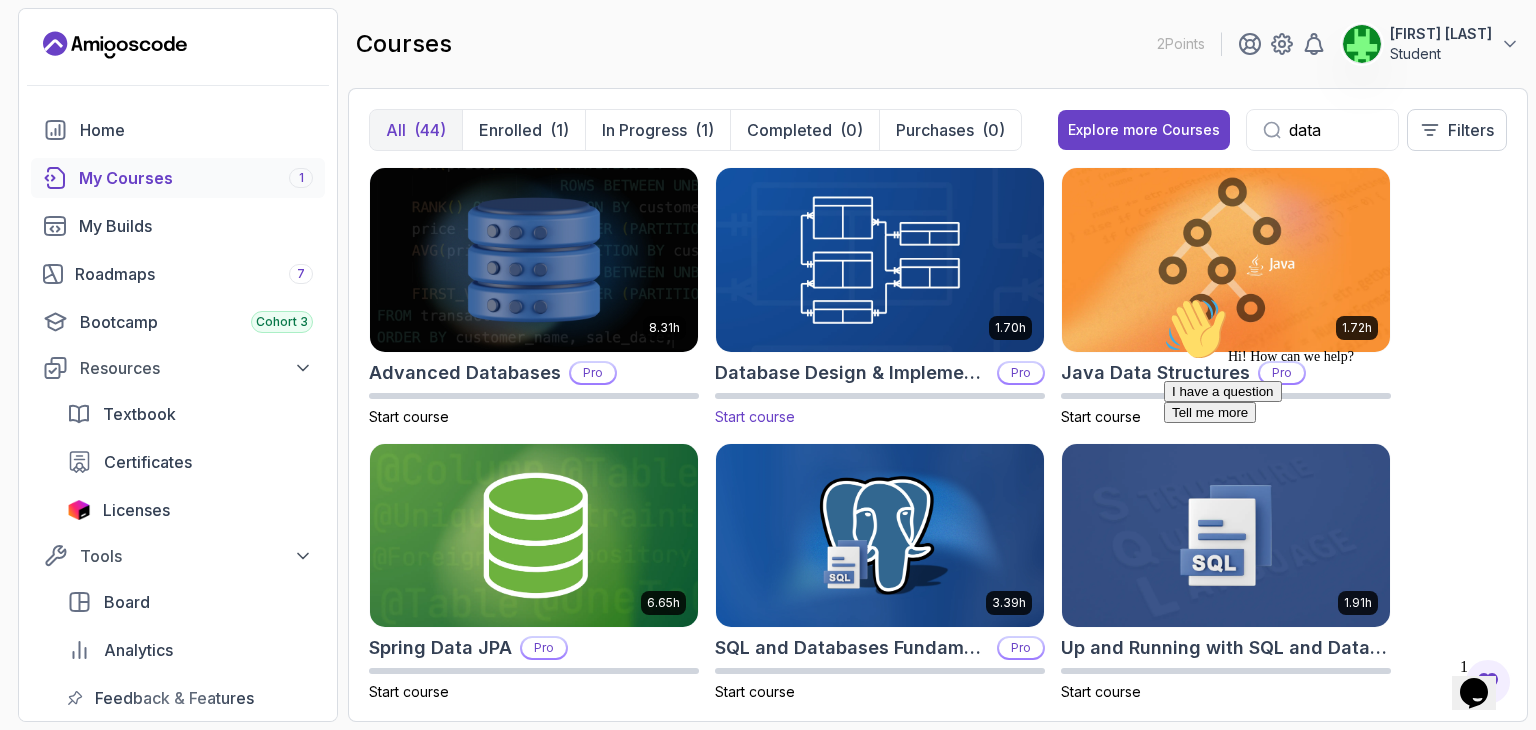 scroll, scrollTop: 24, scrollLeft: 0, axis: vertical 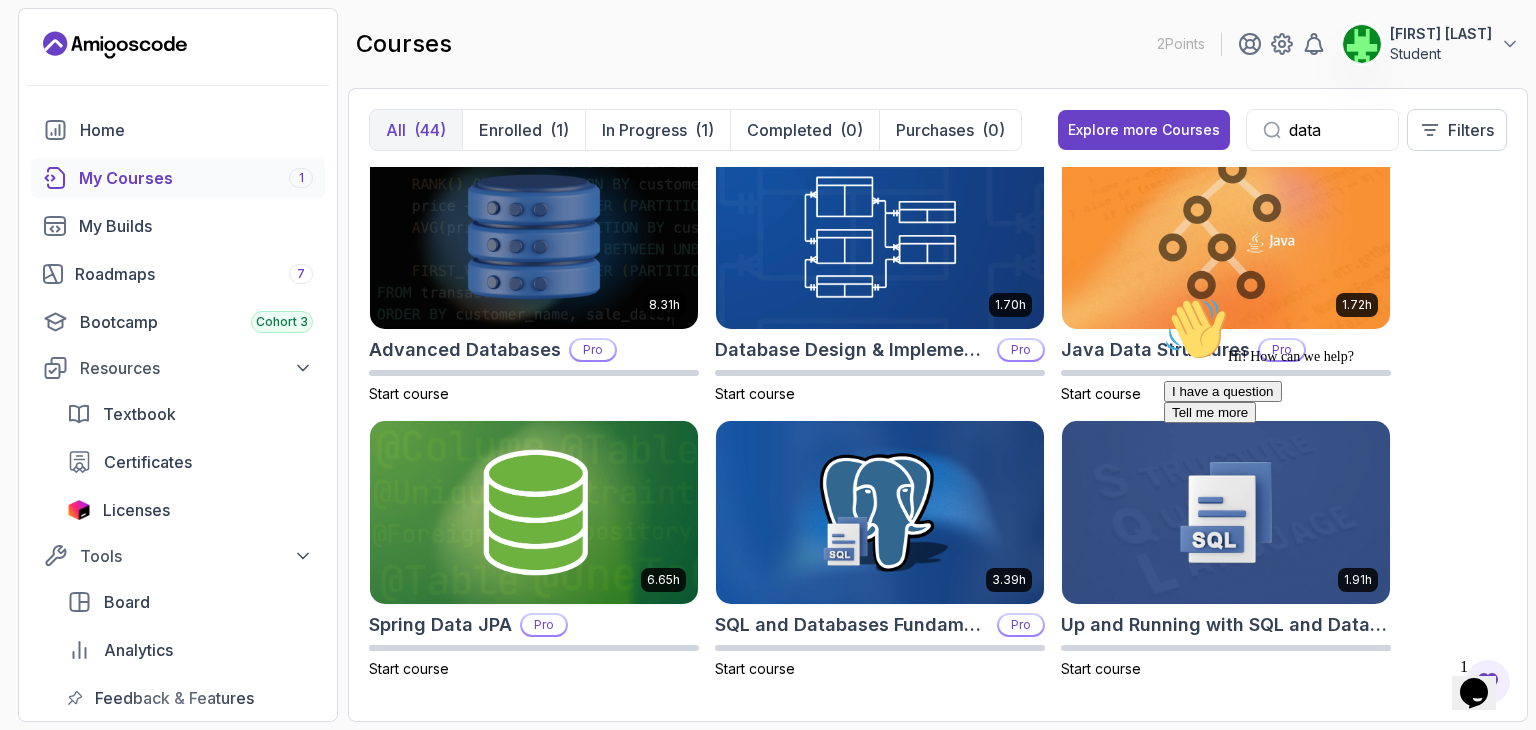click on "data" at bounding box center [1335, 130] 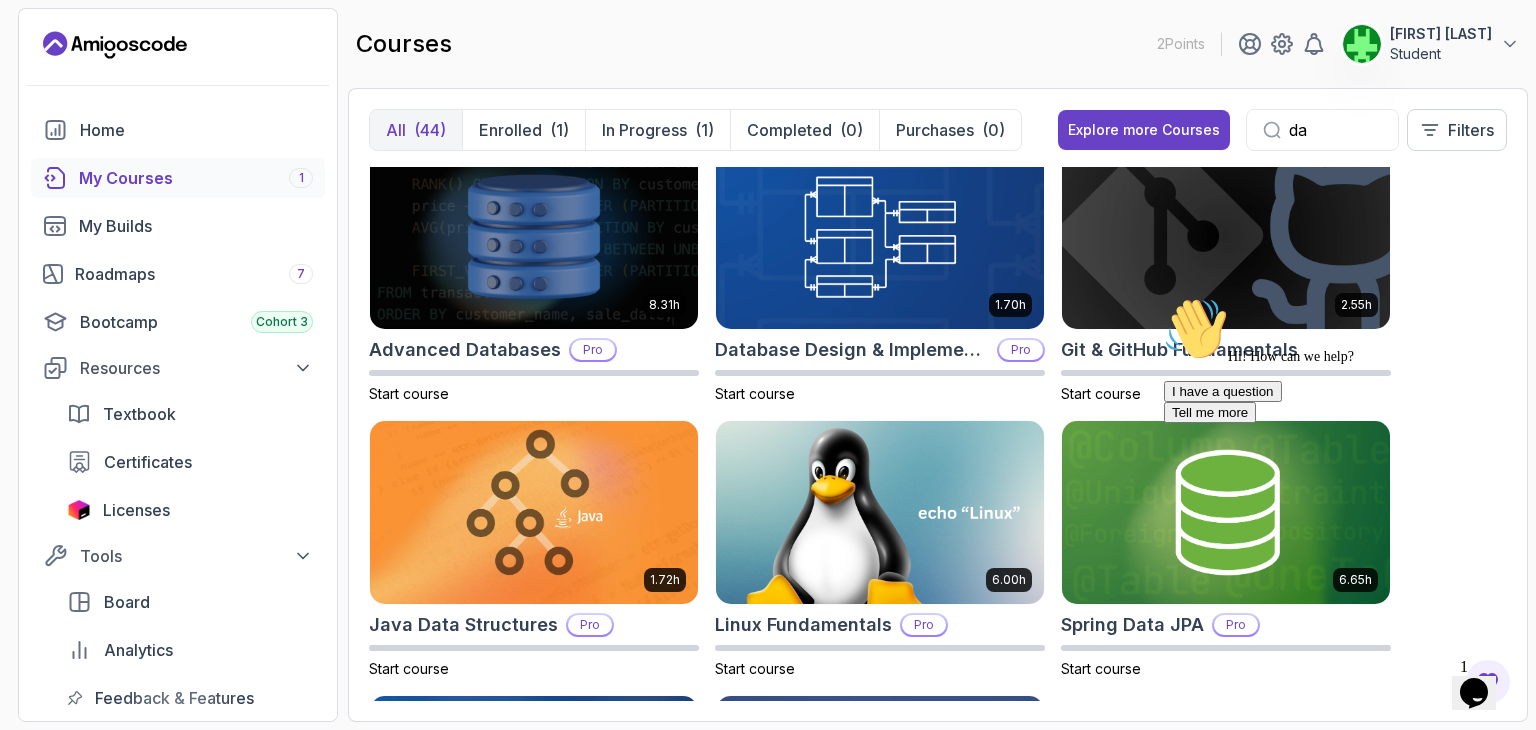 type on "d" 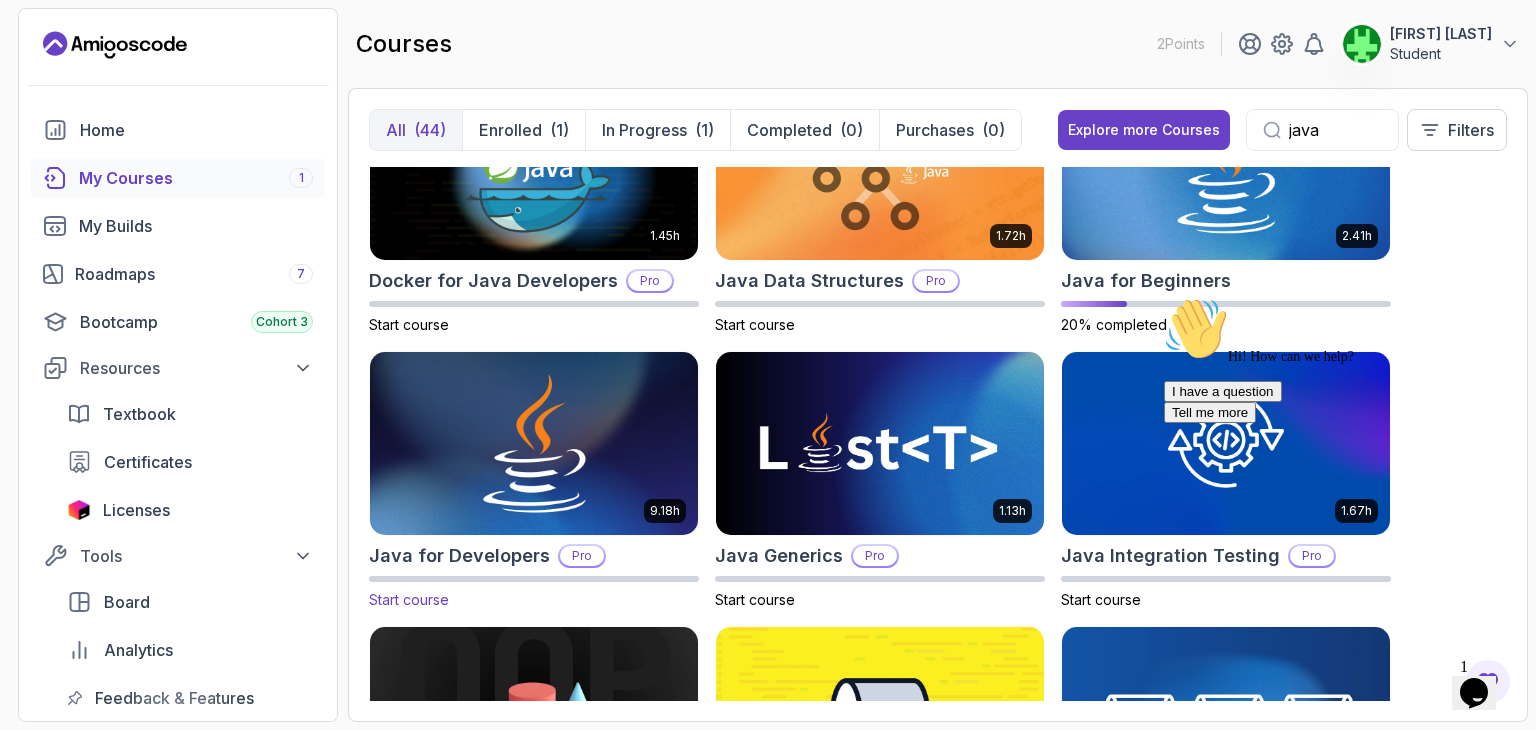 scroll, scrollTop: 28, scrollLeft: 0, axis: vertical 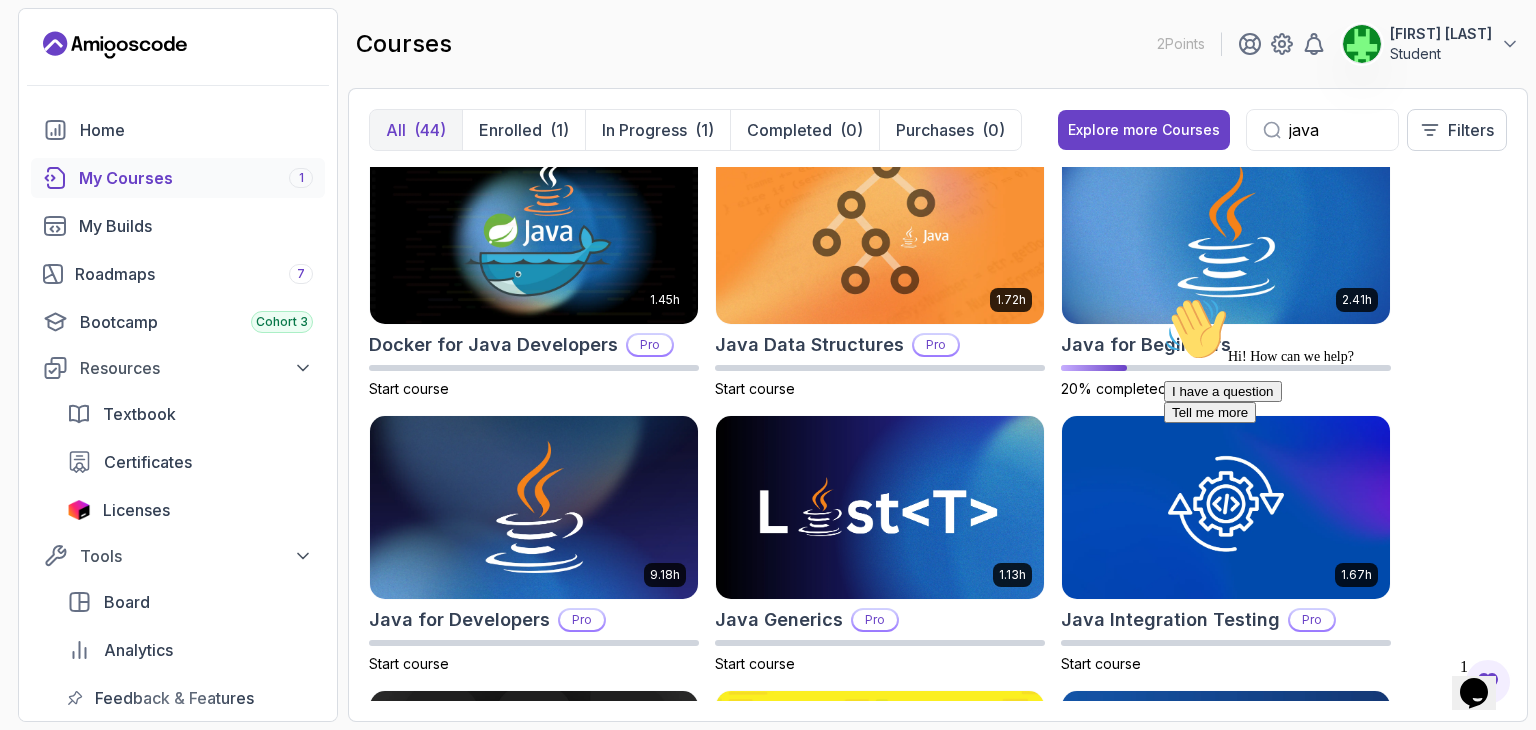 type on "java" 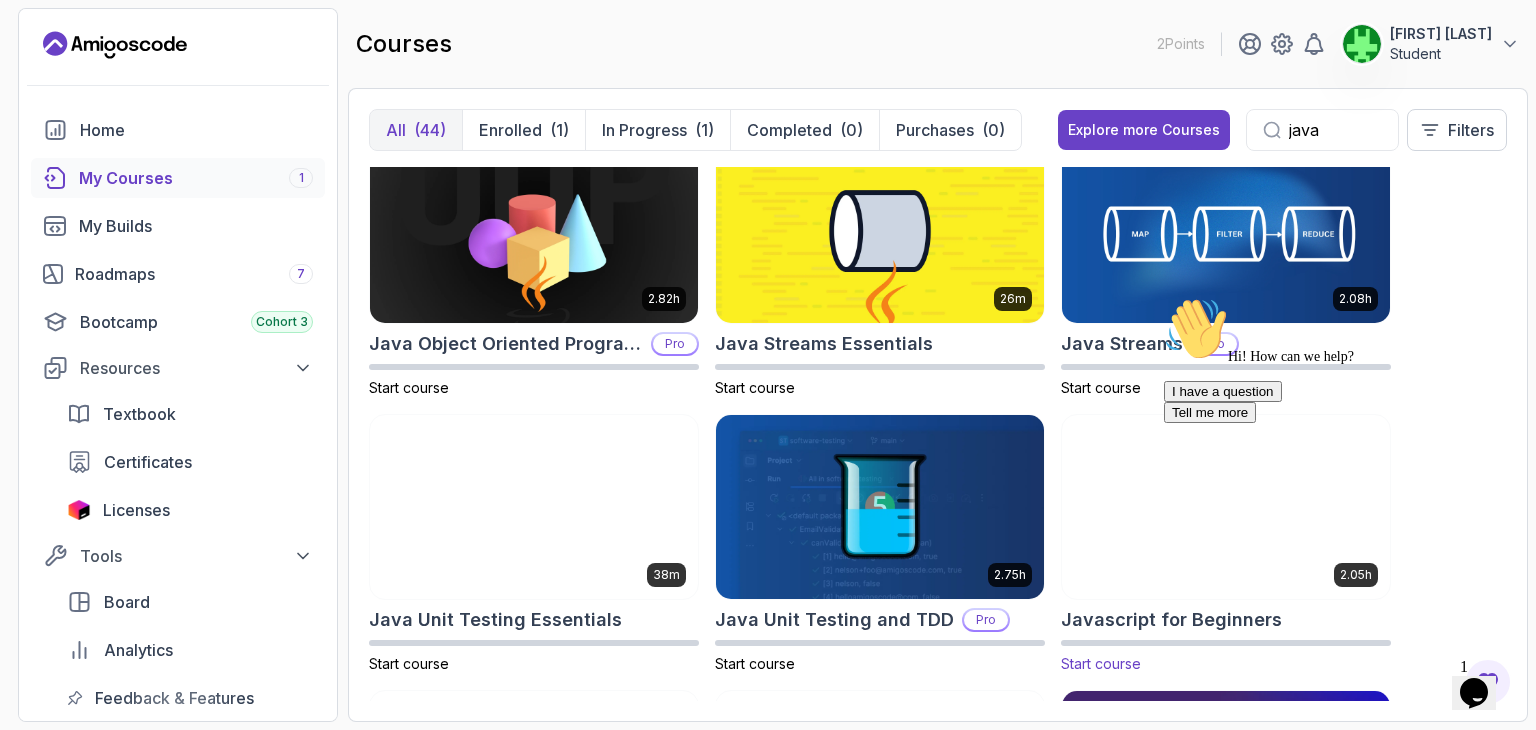 scroll, scrollTop: 572, scrollLeft: 0, axis: vertical 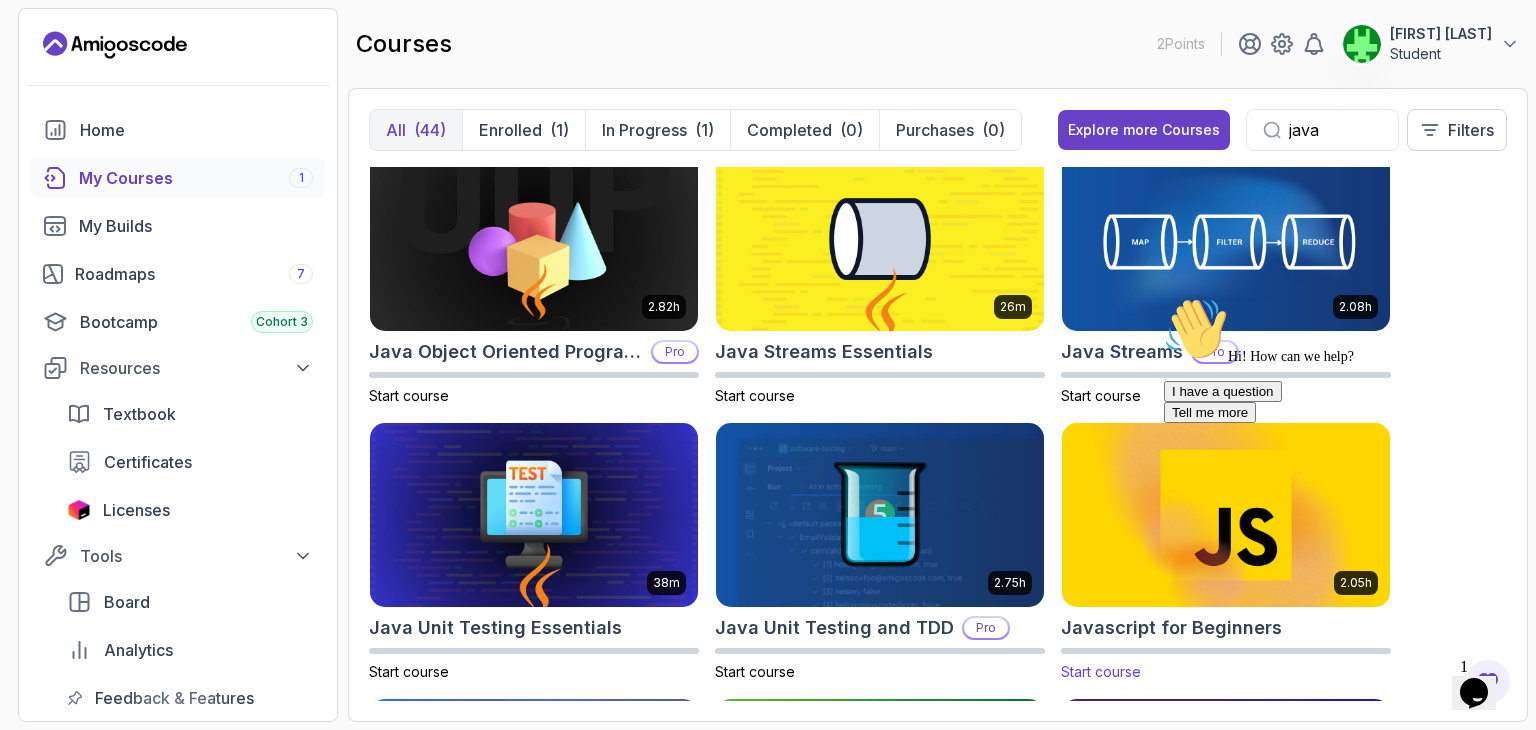 click at bounding box center (1226, 239) 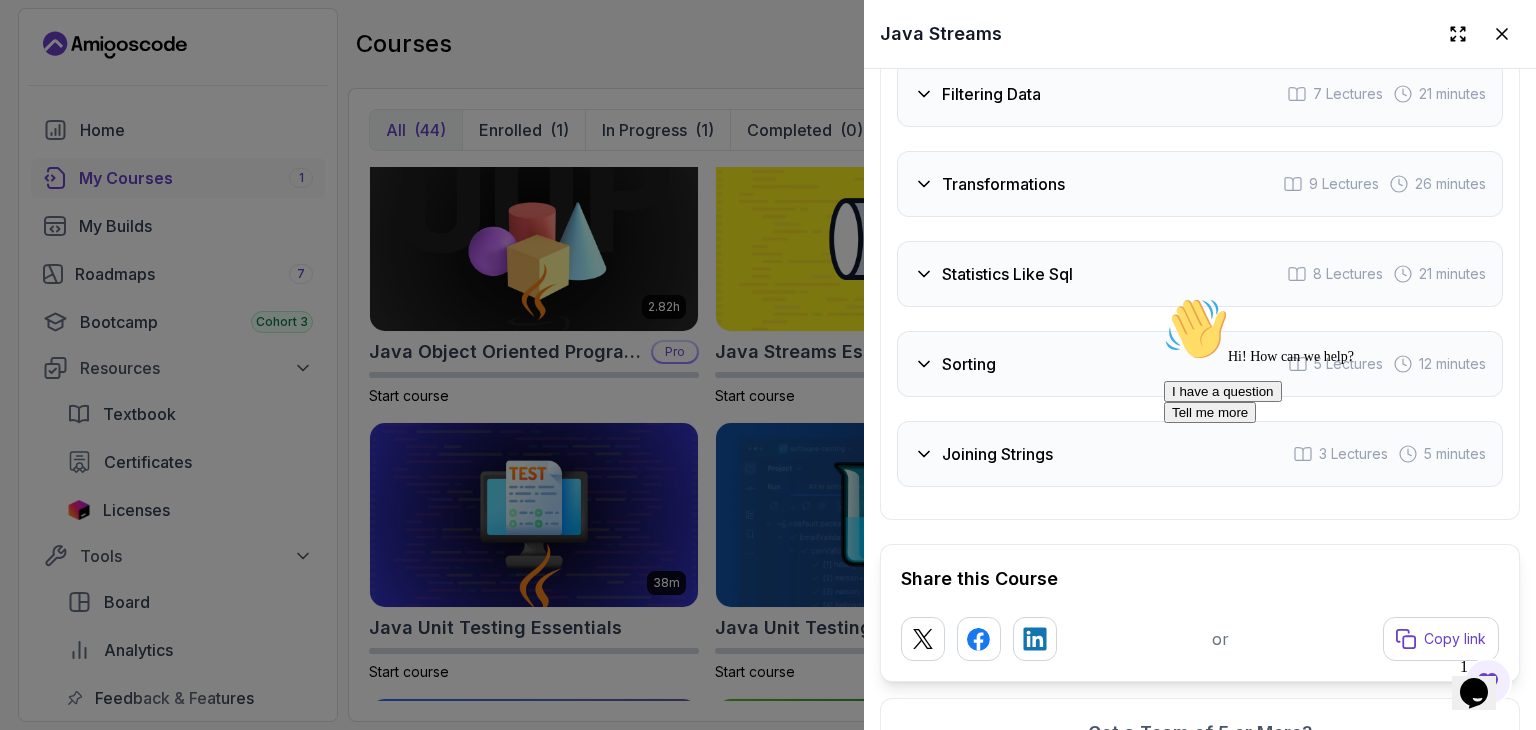 scroll, scrollTop: 3832, scrollLeft: 0, axis: vertical 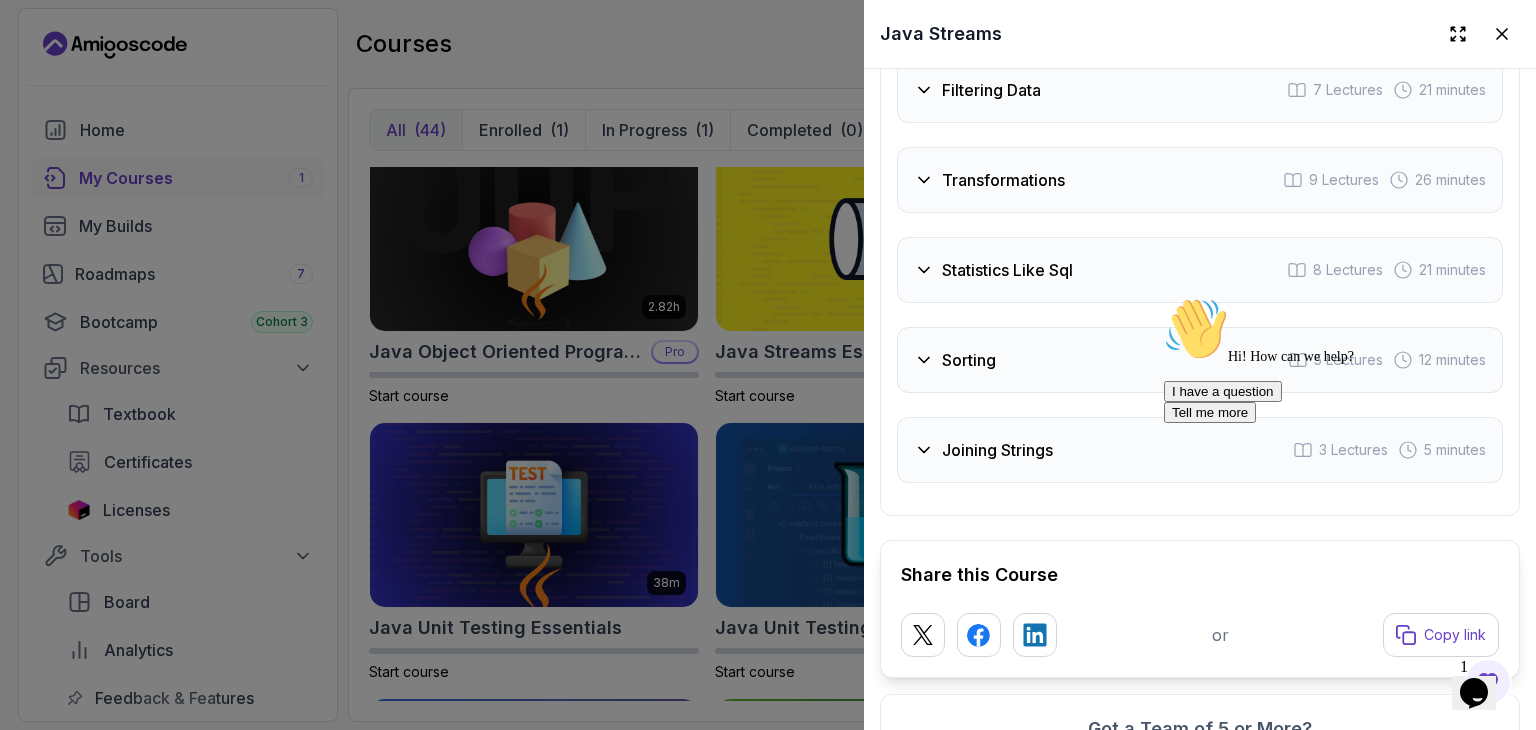 click on "Sorting 5   Lectures     12 minutes" at bounding box center (1200, 360) 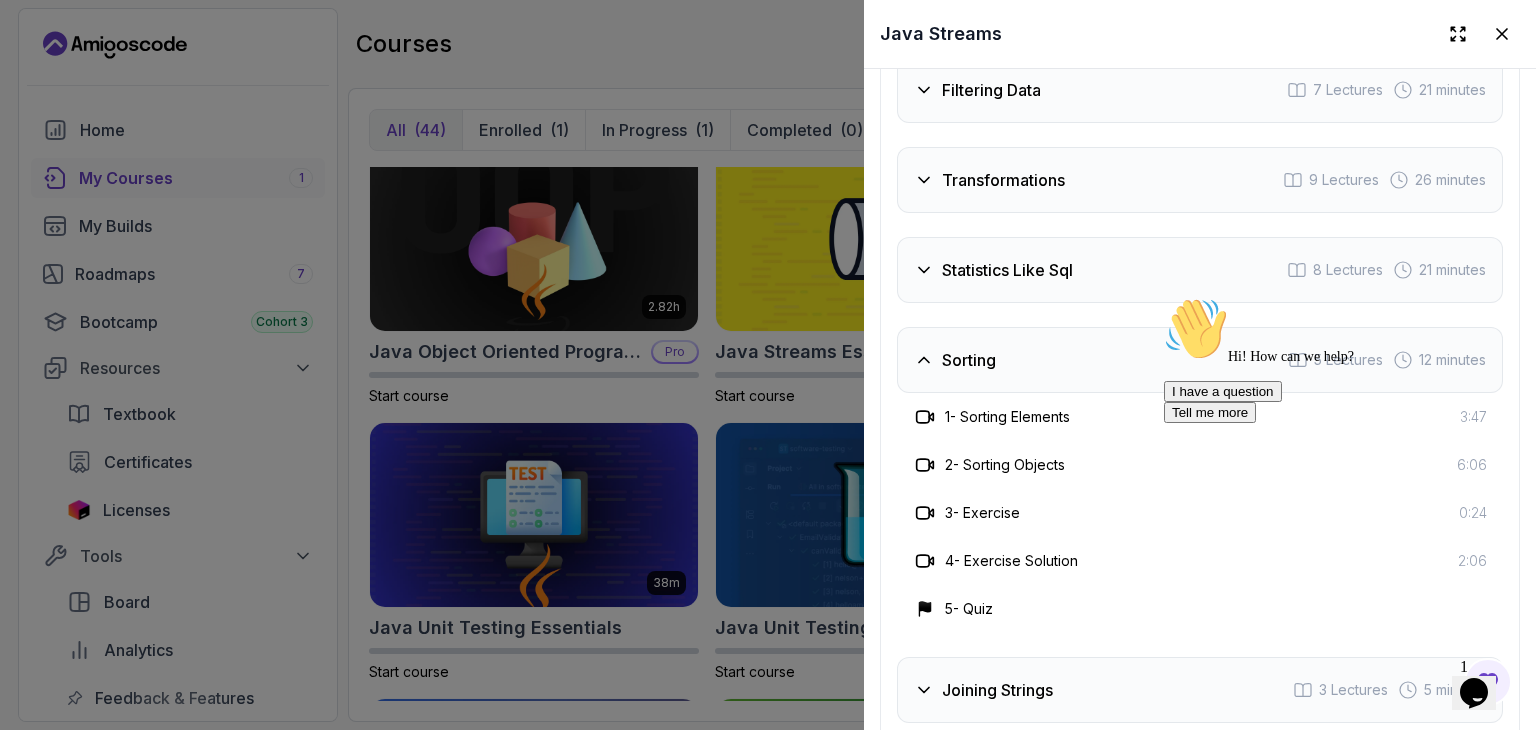click on "Sorting 5   Lectures     12 minutes" at bounding box center (1200, 360) 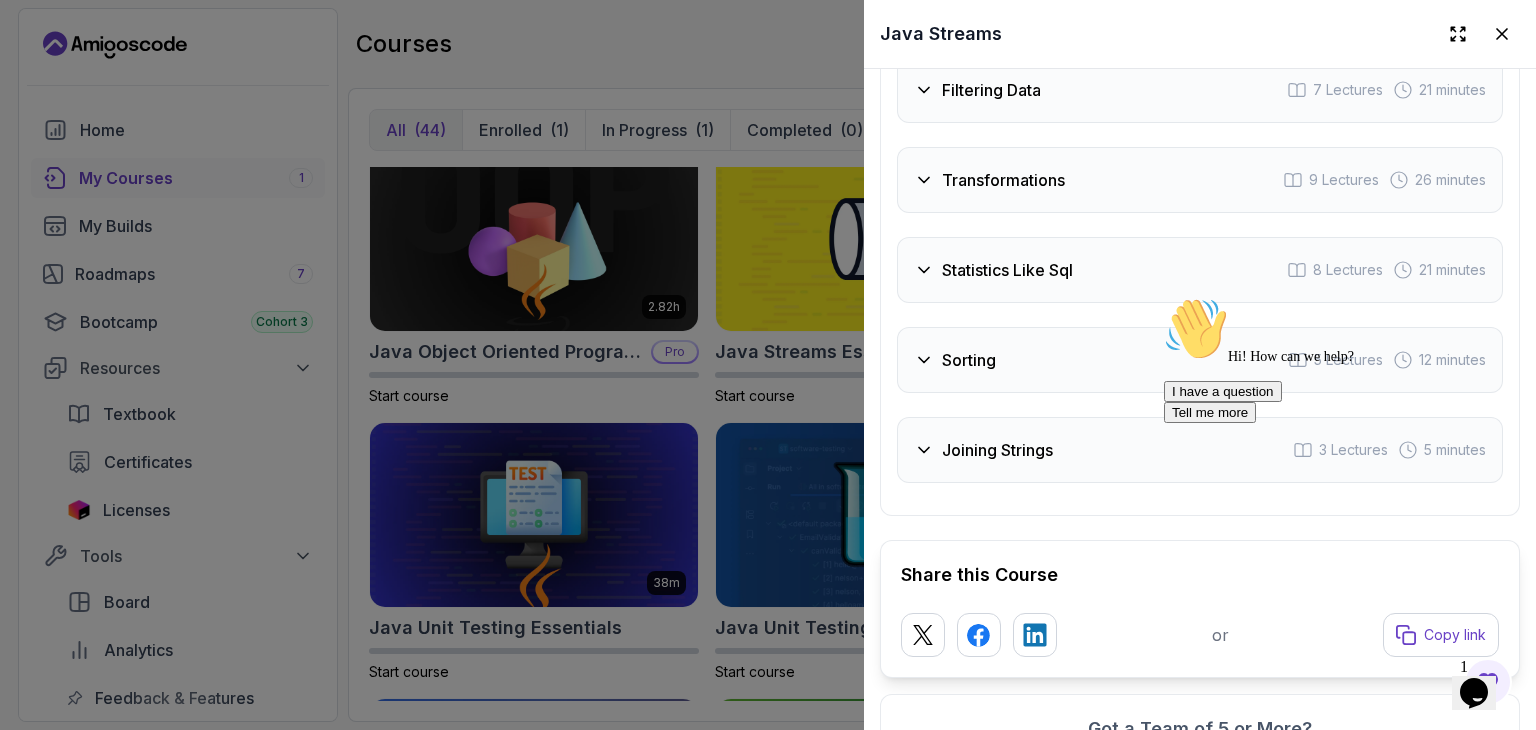 scroll, scrollTop: 3707, scrollLeft: 0, axis: vertical 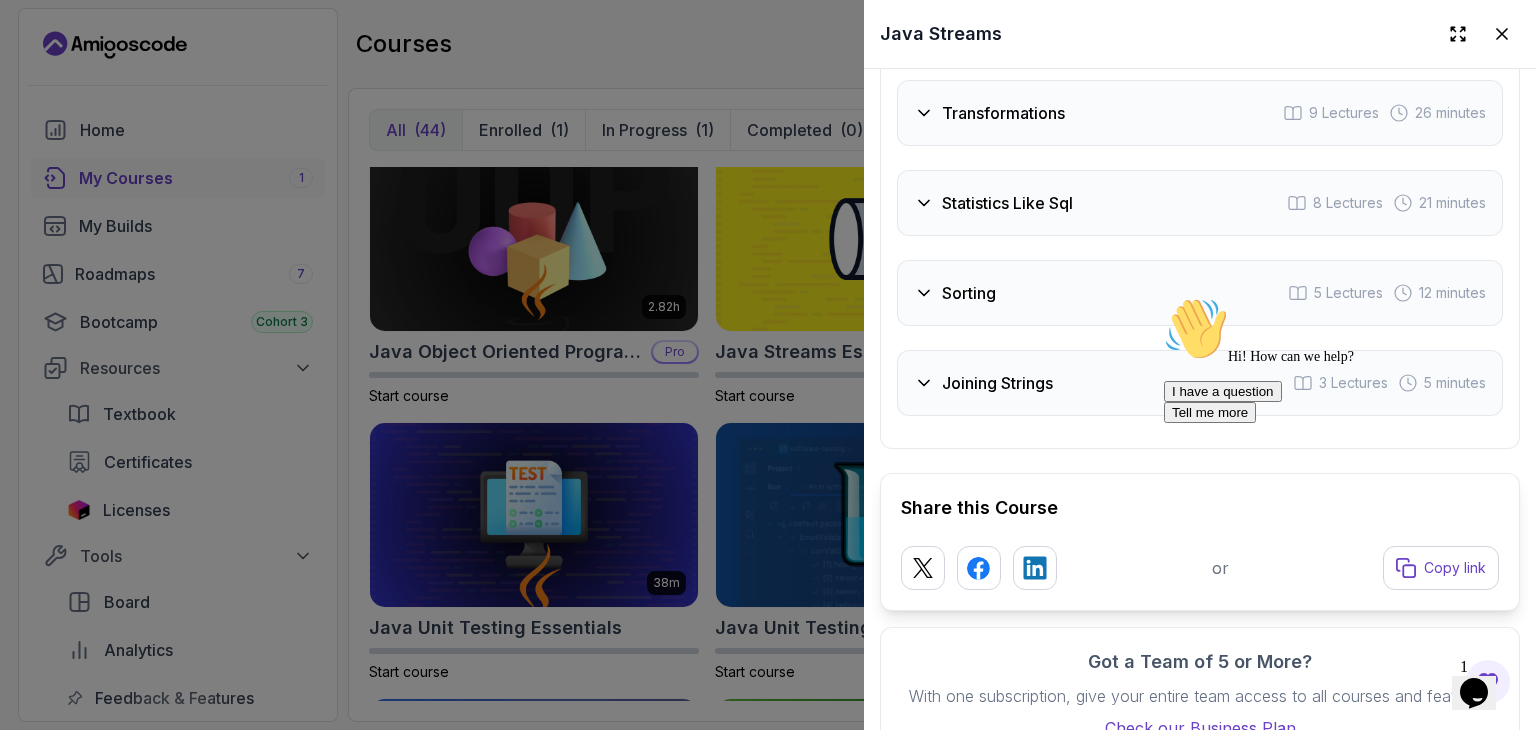 click at bounding box center [768, 365] 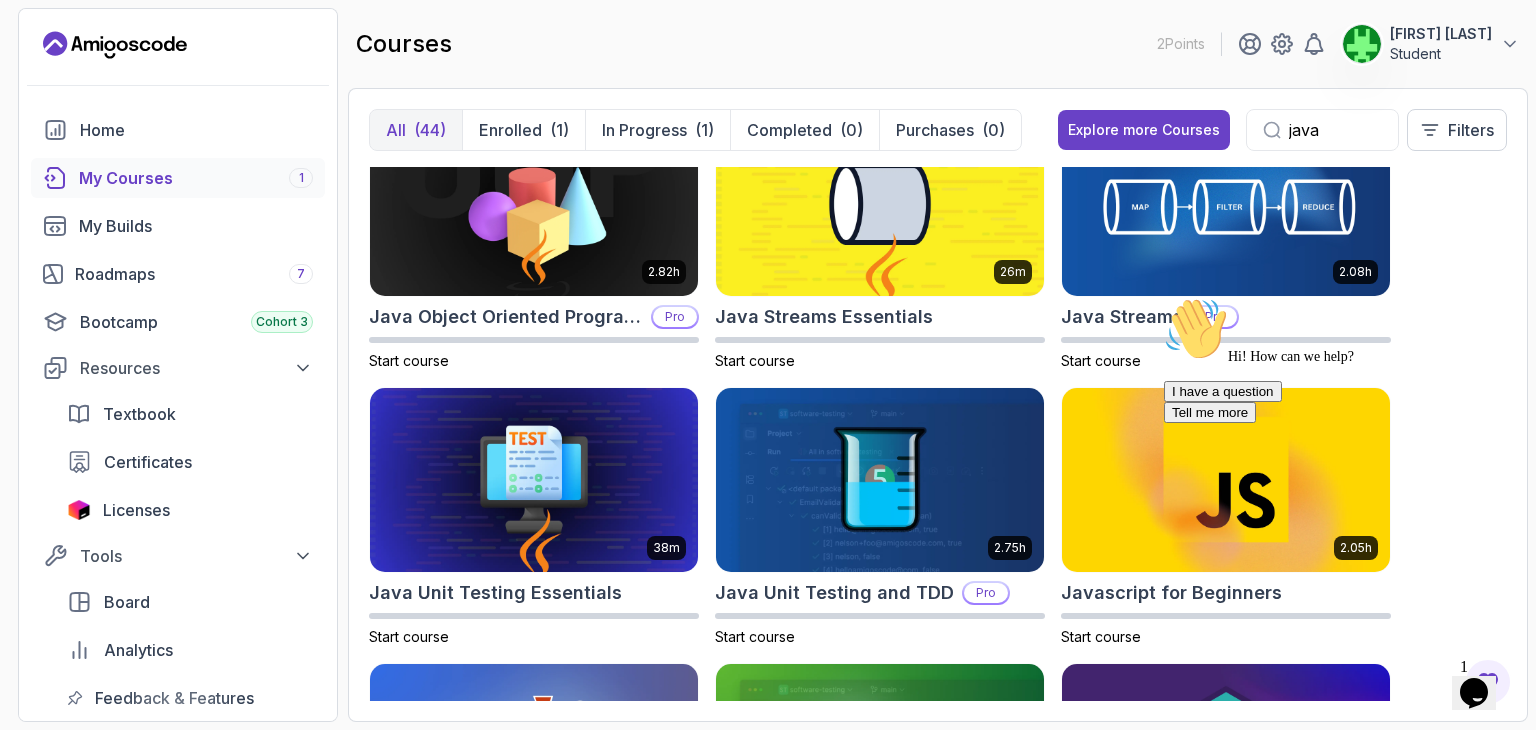 scroll, scrollTop: 539, scrollLeft: 0, axis: vertical 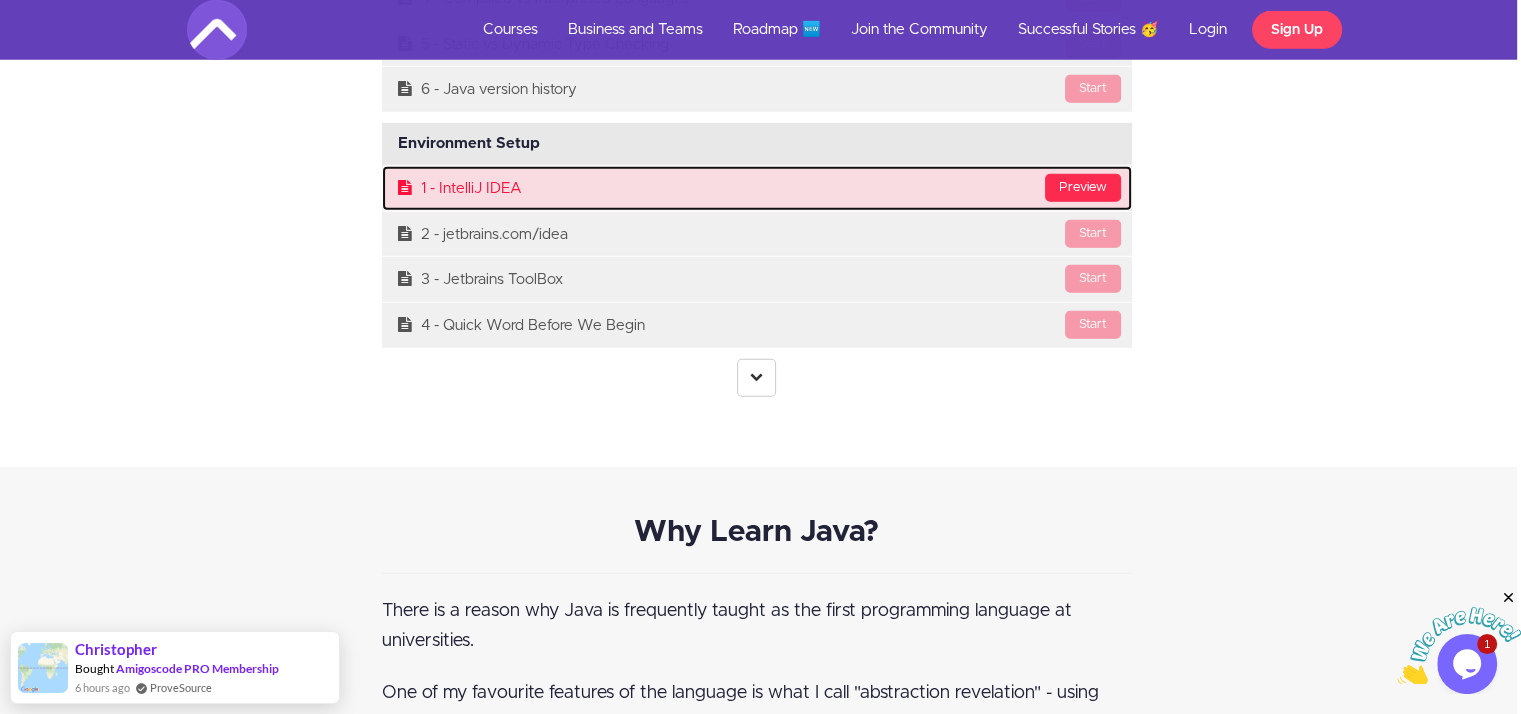 click on "Preview" at bounding box center (1083, 188) 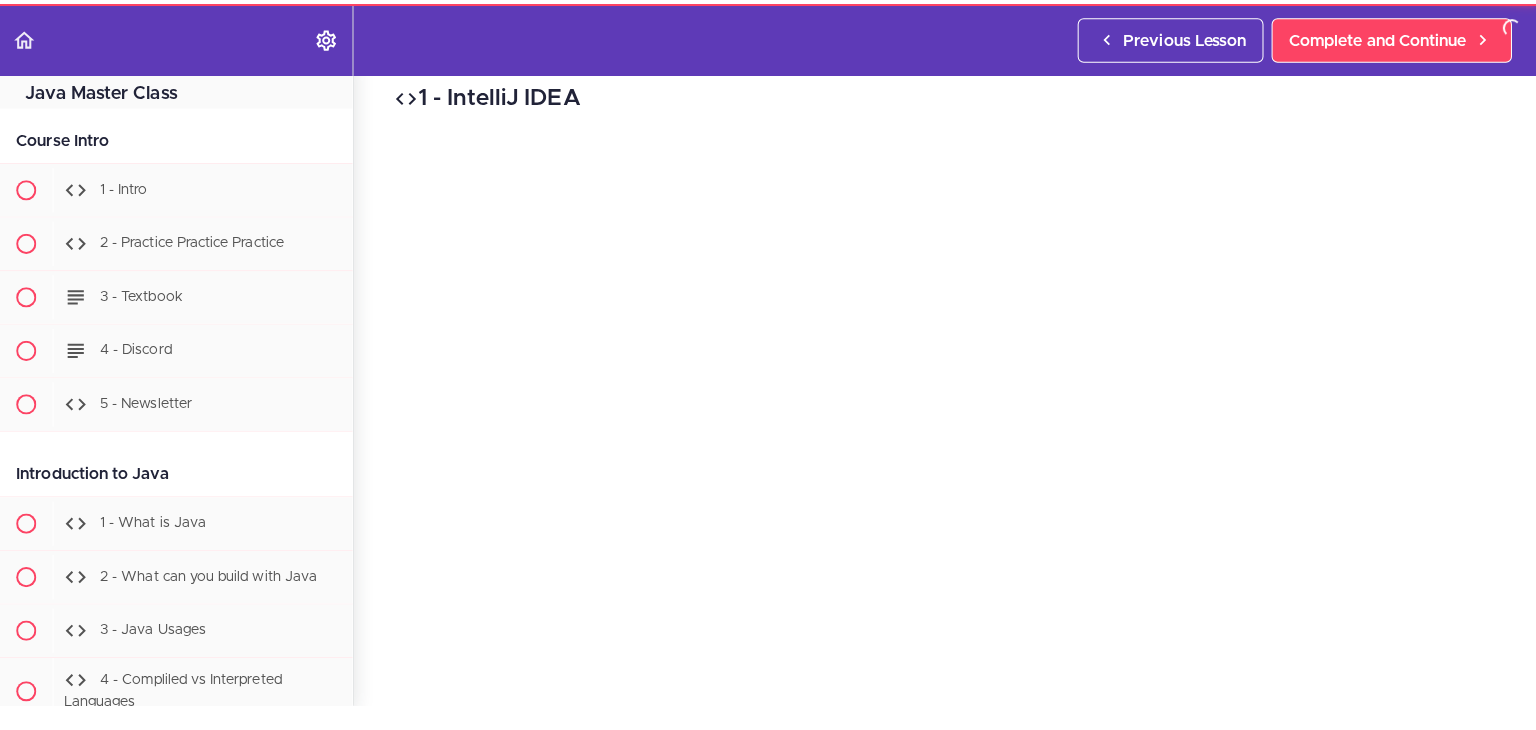 scroll, scrollTop: 0, scrollLeft: 0, axis: both 